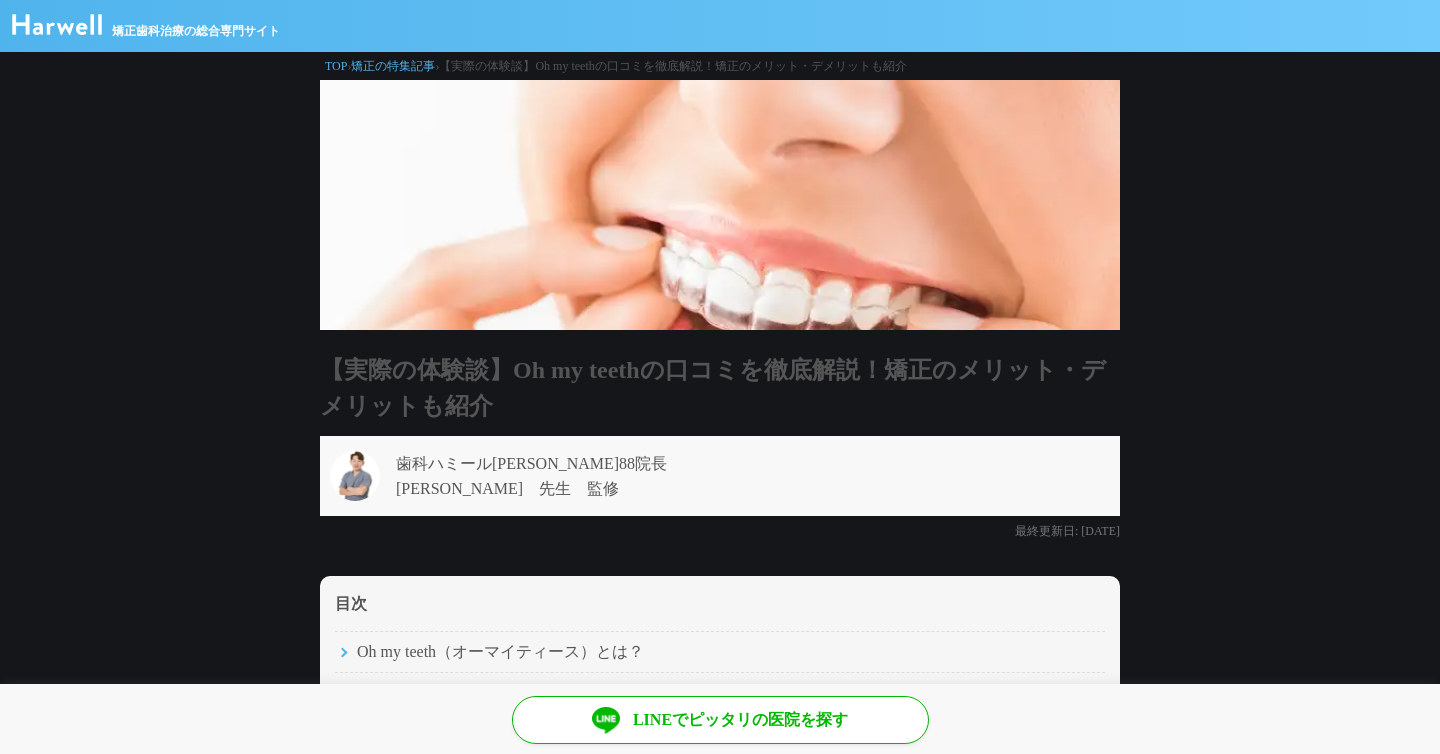 scroll, scrollTop: 438, scrollLeft: 0, axis: vertical 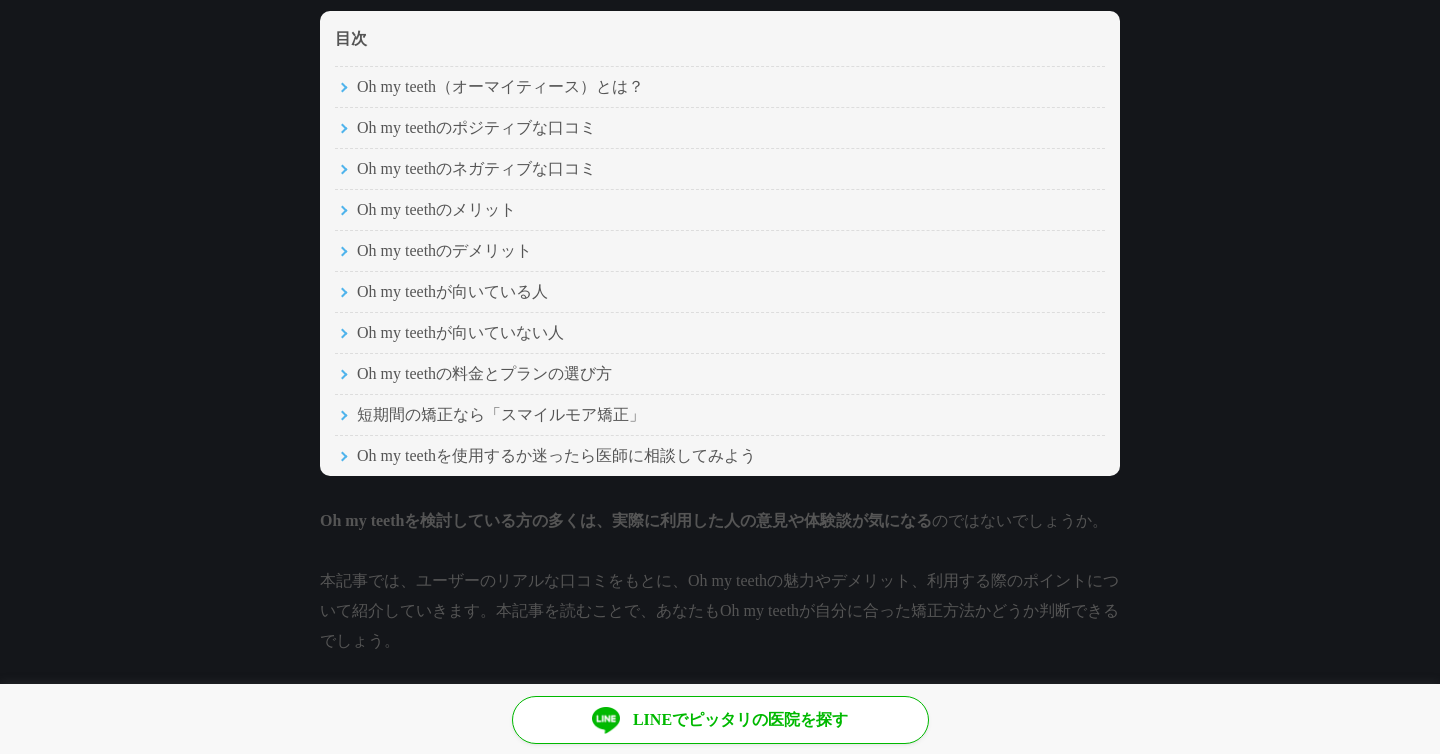 click on "Oh my teethのネガティブな口コミ" at bounding box center [720, 168] 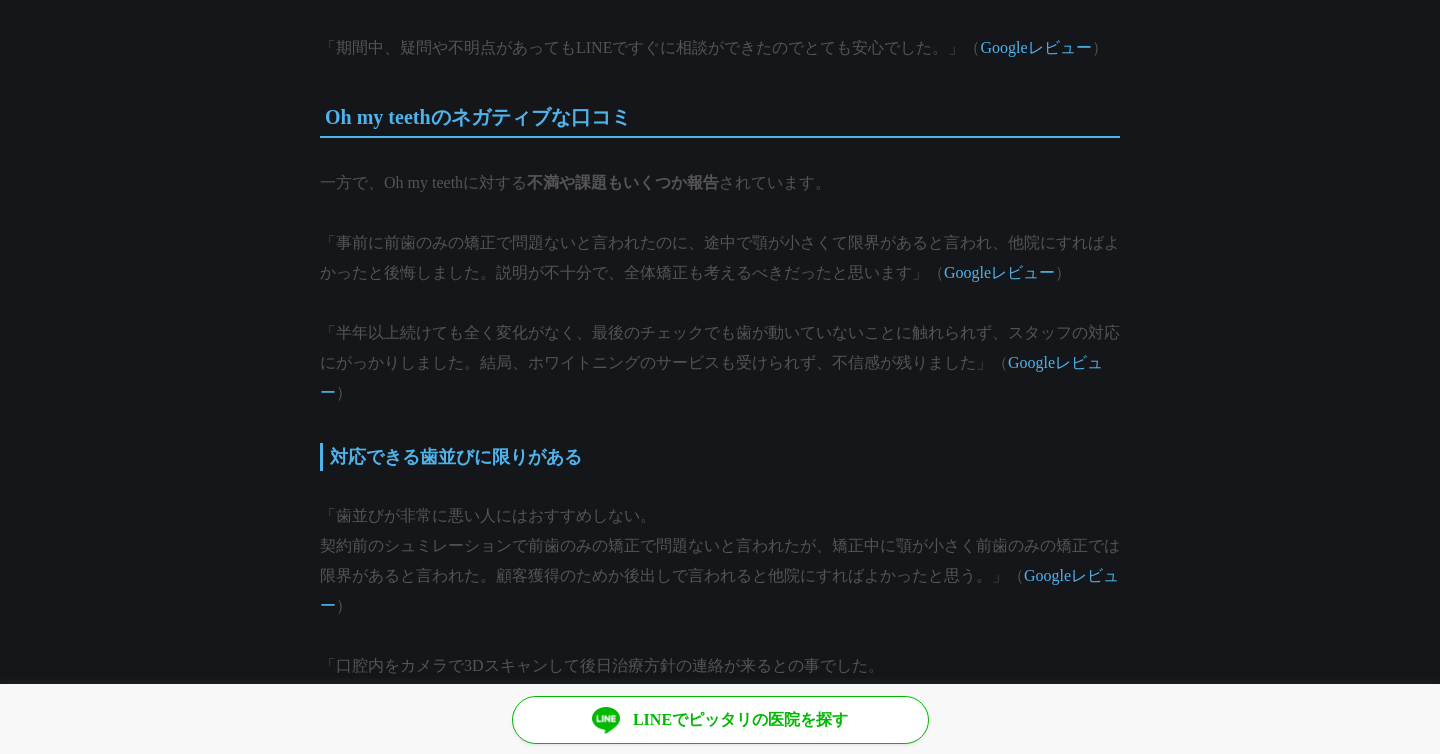 scroll, scrollTop: 3605, scrollLeft: 0, axis: vertical 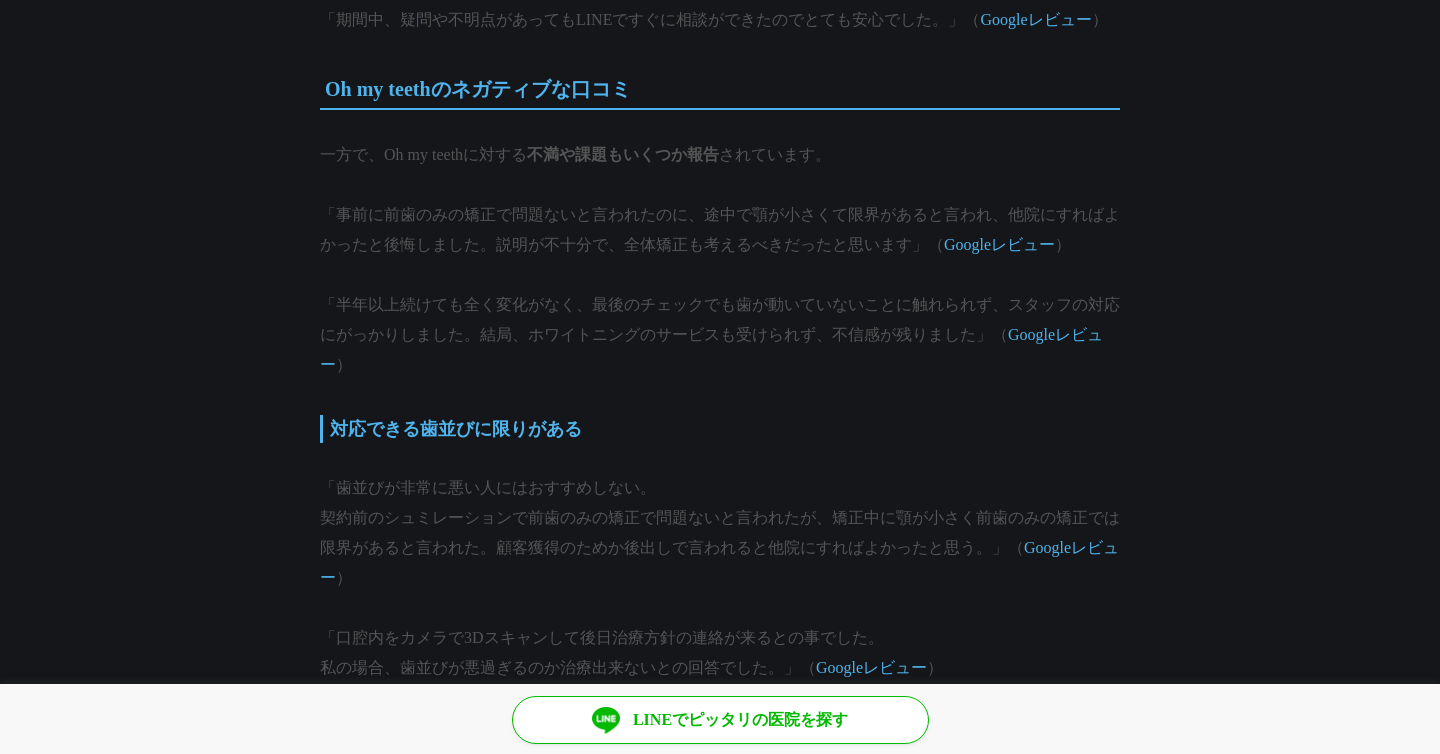 click on "「事前に前歯のみの矯正で問題ないと言われたのに、途中で顎が小さくて限界があると言われ、他院にすればよかったと後悔しました。説明が不十分で、全体矯正も考えるべきだったと思います」（ Googleレビュー ）" at bounding box center (720, 230) 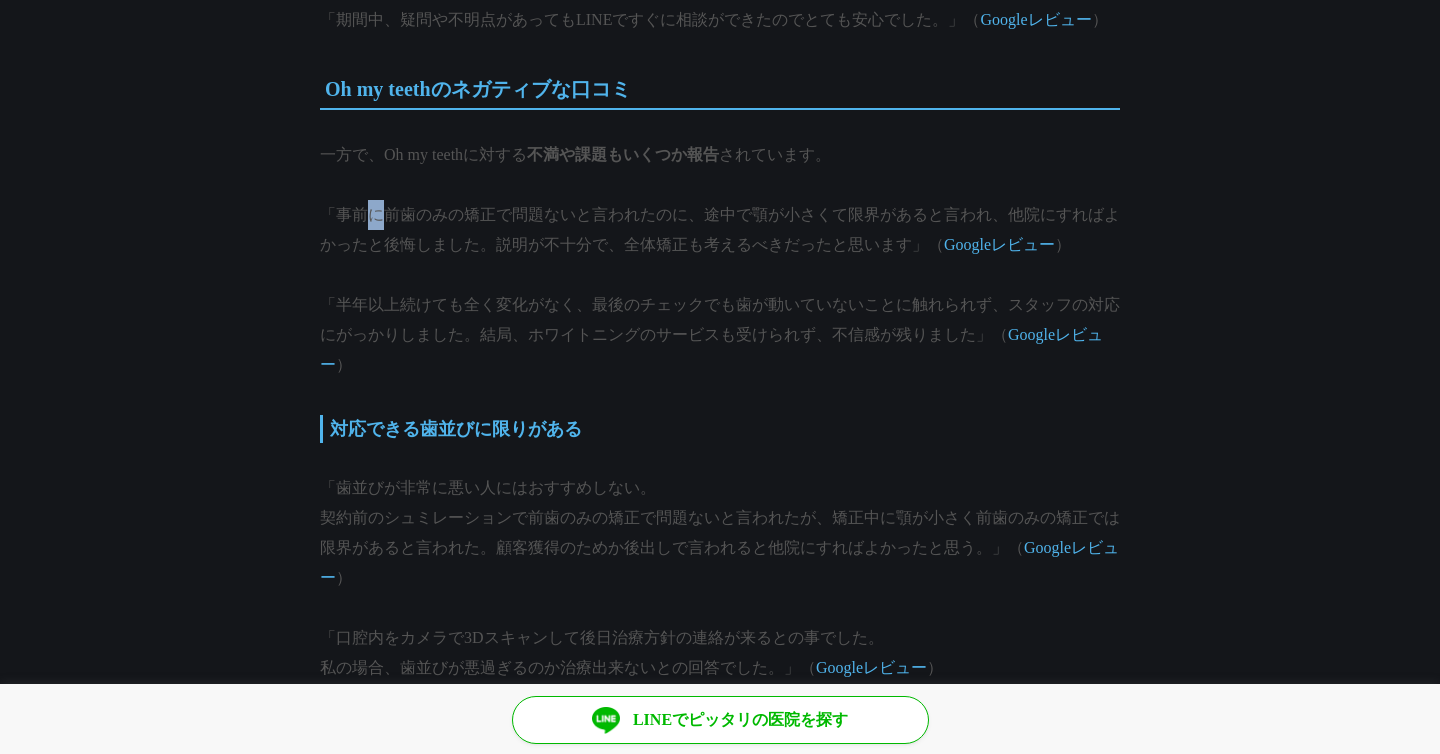 click on "「事前に前歯のみの矯正で問題ないと言われたのに、途中で顎が小さくて限界があると言われ、他院にすればよかったと後悔しました。説明が不十分で、全体矯正も考えるべきだったと思います」（ Googleレビュー ）" at bounding box center (720, 230) 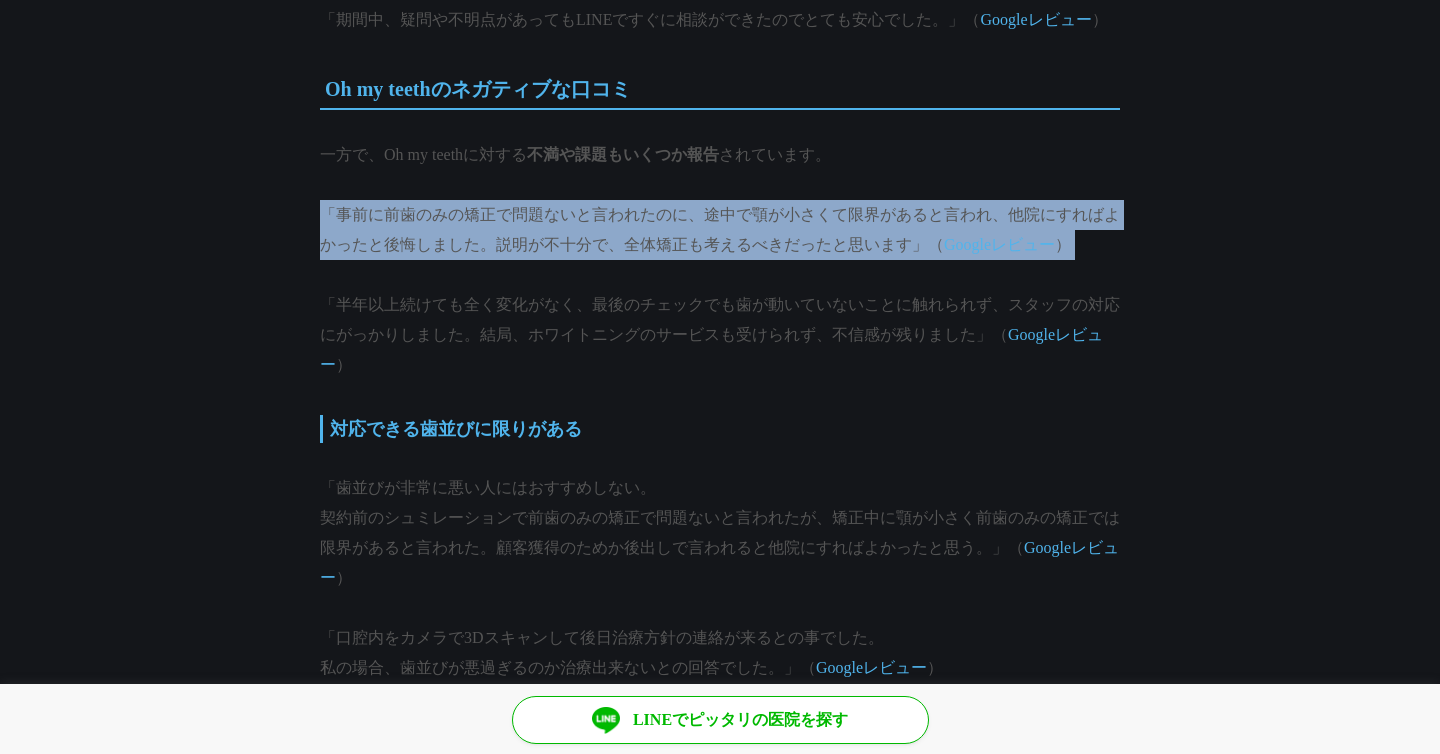 click on "「事前に前歯のみの矯正で問題ないと言われたのに、途中で顎が小さくて限界があると言われ、他院にすればよかったと後悔しました。説明が不十分で、全体矯正も考えるべきだったと思います」（ Googleレビュー ）" at bounding box center [720, 230] 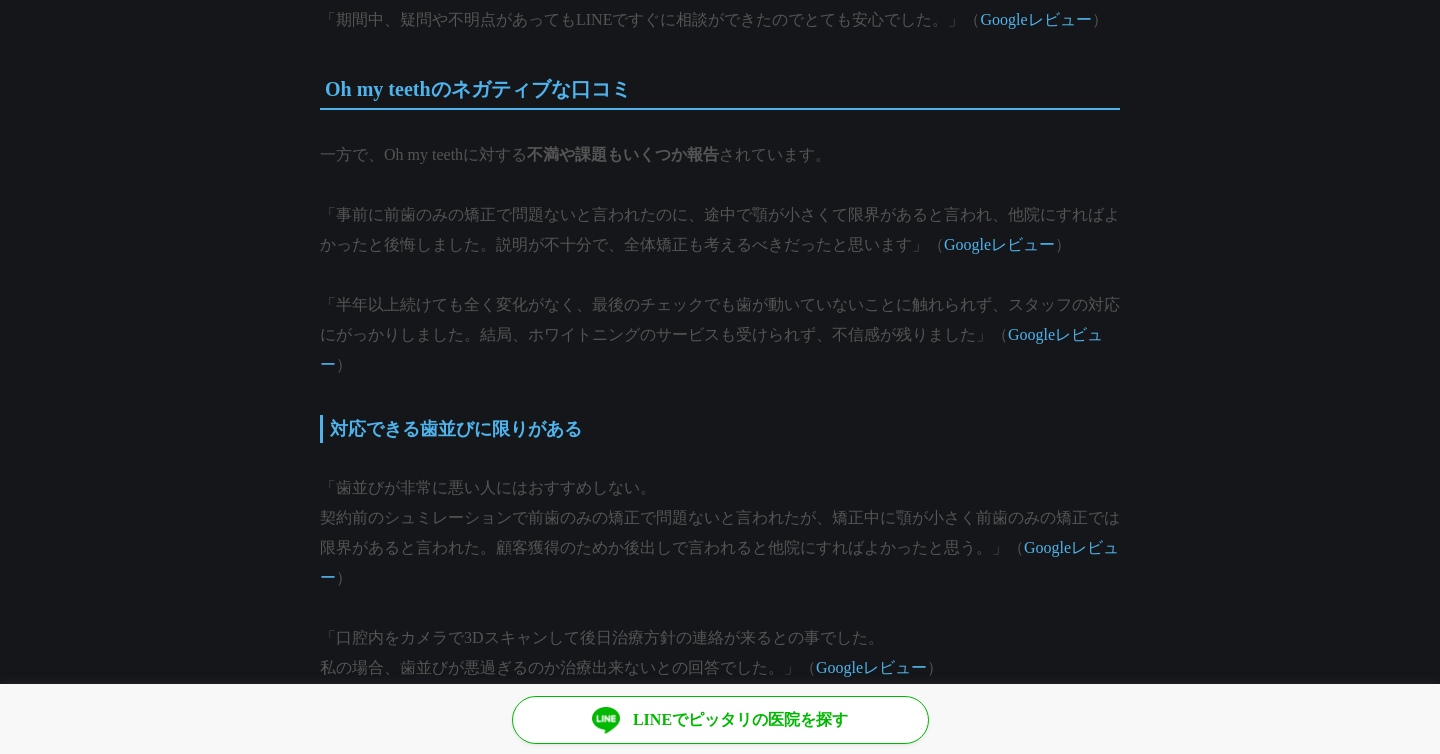 click on "「事前に前歯のみの矯正で問題ないと言われたのに、途中で顎が小さくて限界があると言われ、他院にすればよかったと後悔しました。説明が不十分で、全体矯正も考えるべきだったと思います」（ Googleレビュー ）" at bounding box center [720, 230] 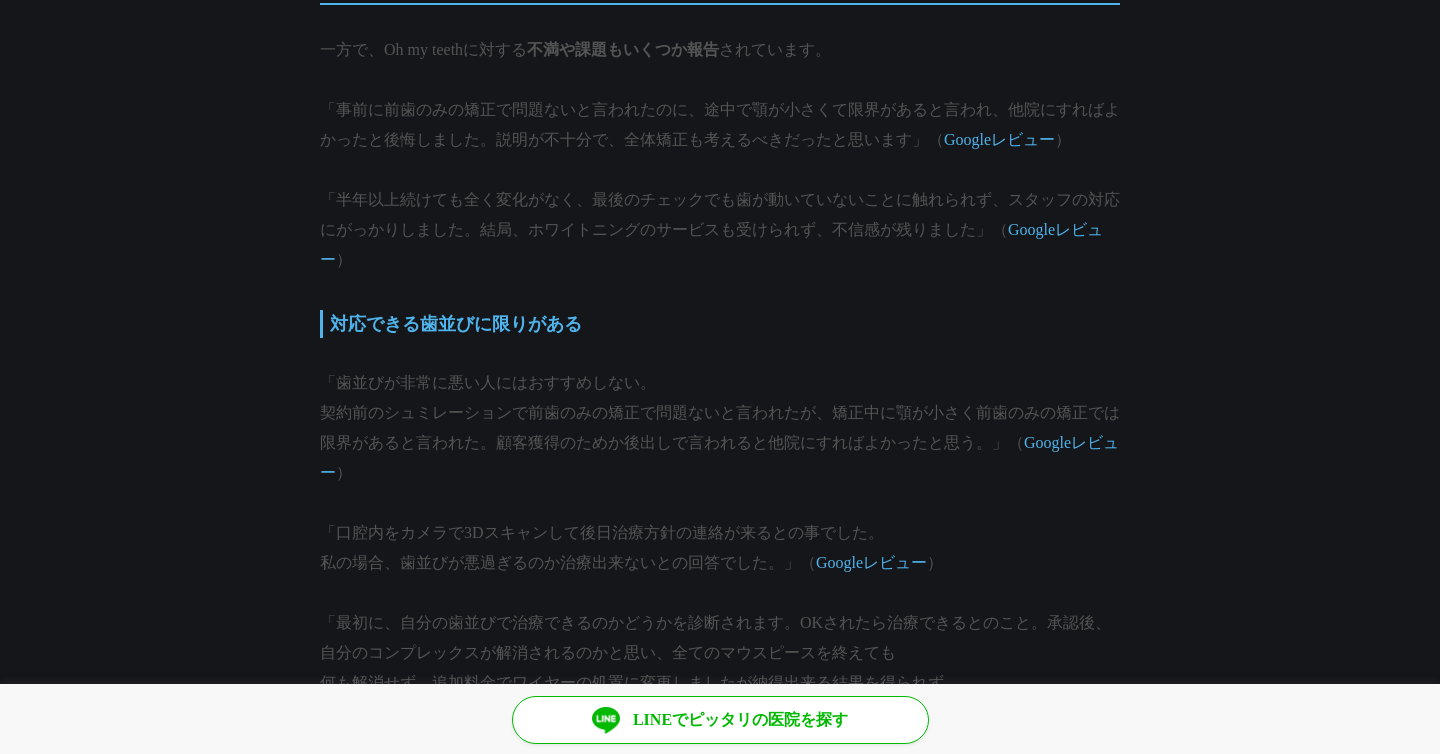 scroll, scrollTop: 3716, scrollLeft: 0, axis: vertical 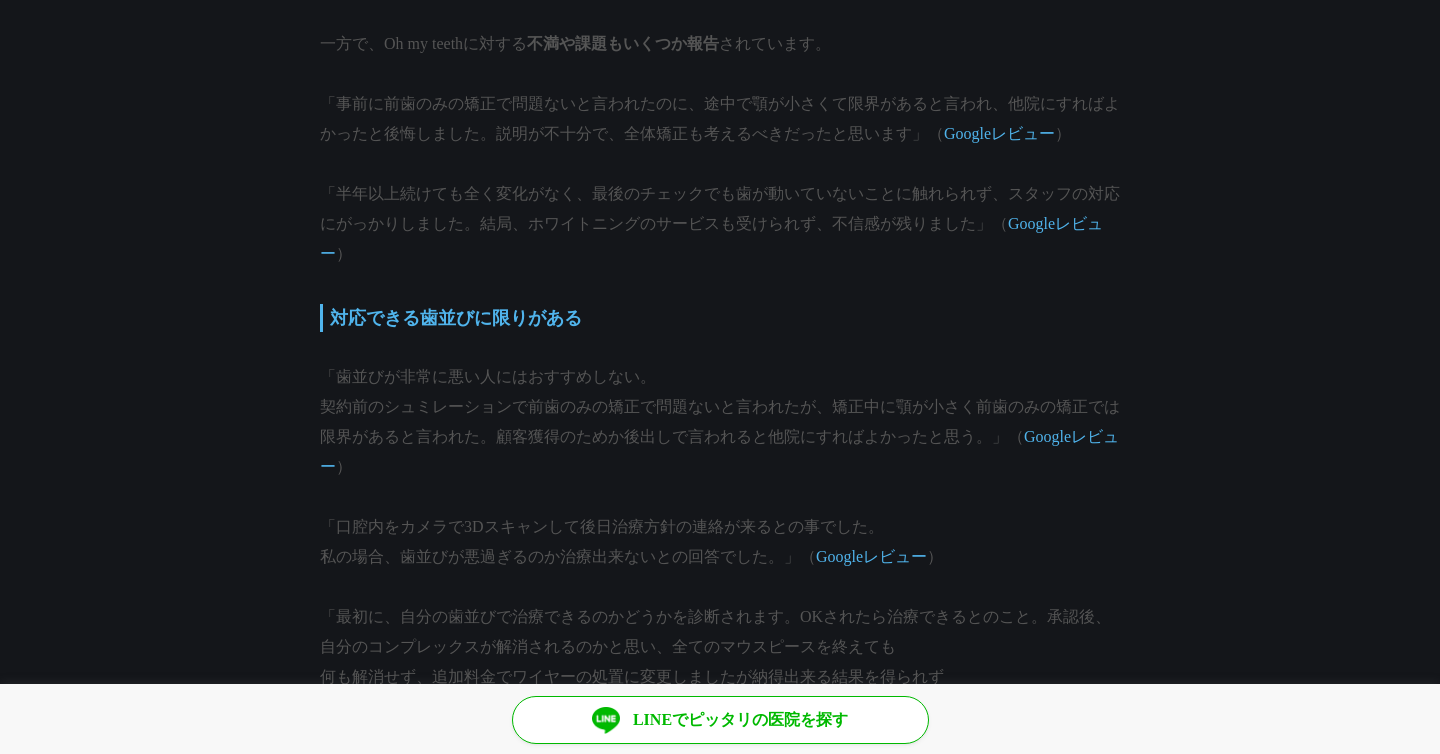 click on "「半年以上続けても全く変化がなく、最後のチェックでも歯が動いていないことに触れられず、スタッフの対応にがっかりしました。結局、ホワイトニングのサービスも受けられず、不信感が残りました」（ Googleレビュー ）" at bounding box center (720, 224) 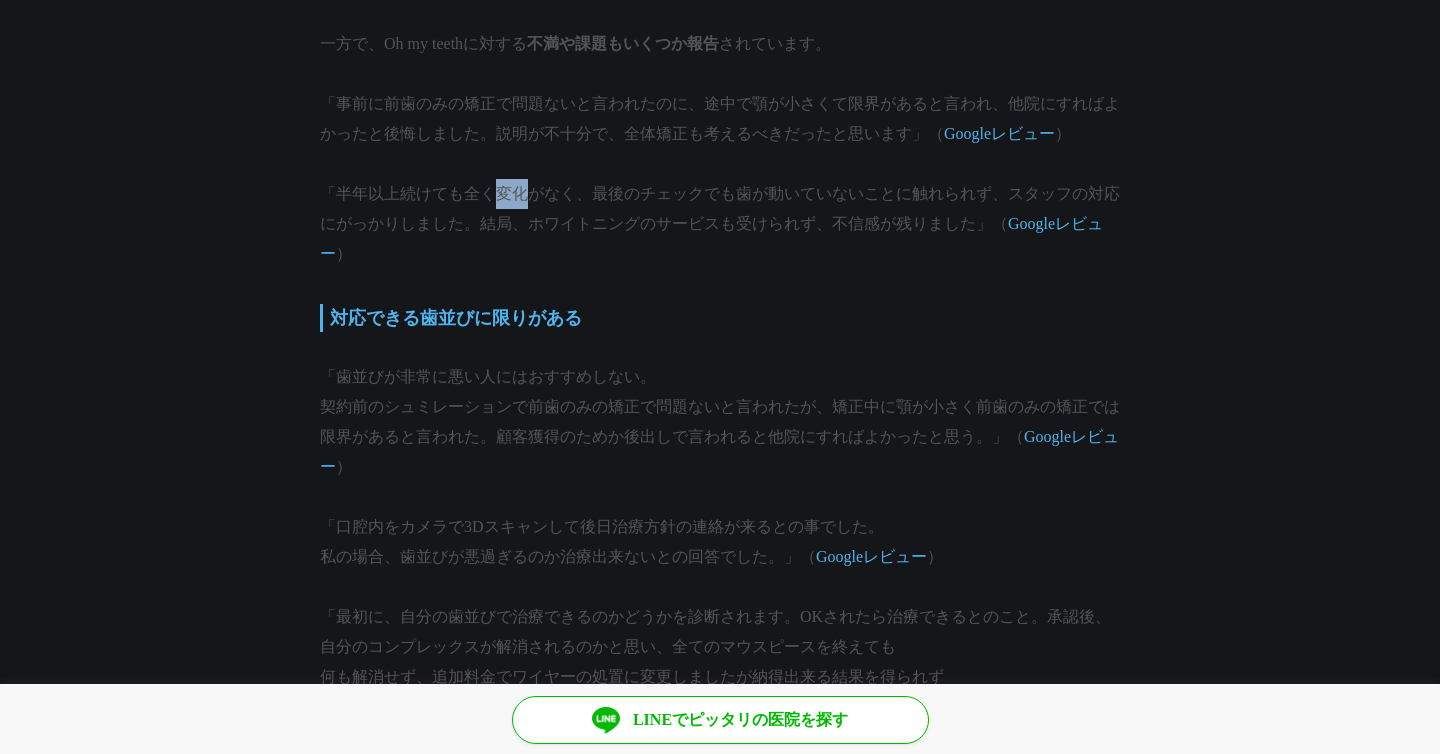 click on "「半年以上続けても全く変化がなく、最後のチェックでも歯が動いていないことに触れられず、スタッフの対応にがっかりしました。結局、ホワイトニングのサービスも受けられず、不信感が残りました」（ Googleレビュー ）" at bounding box center [720, 224] 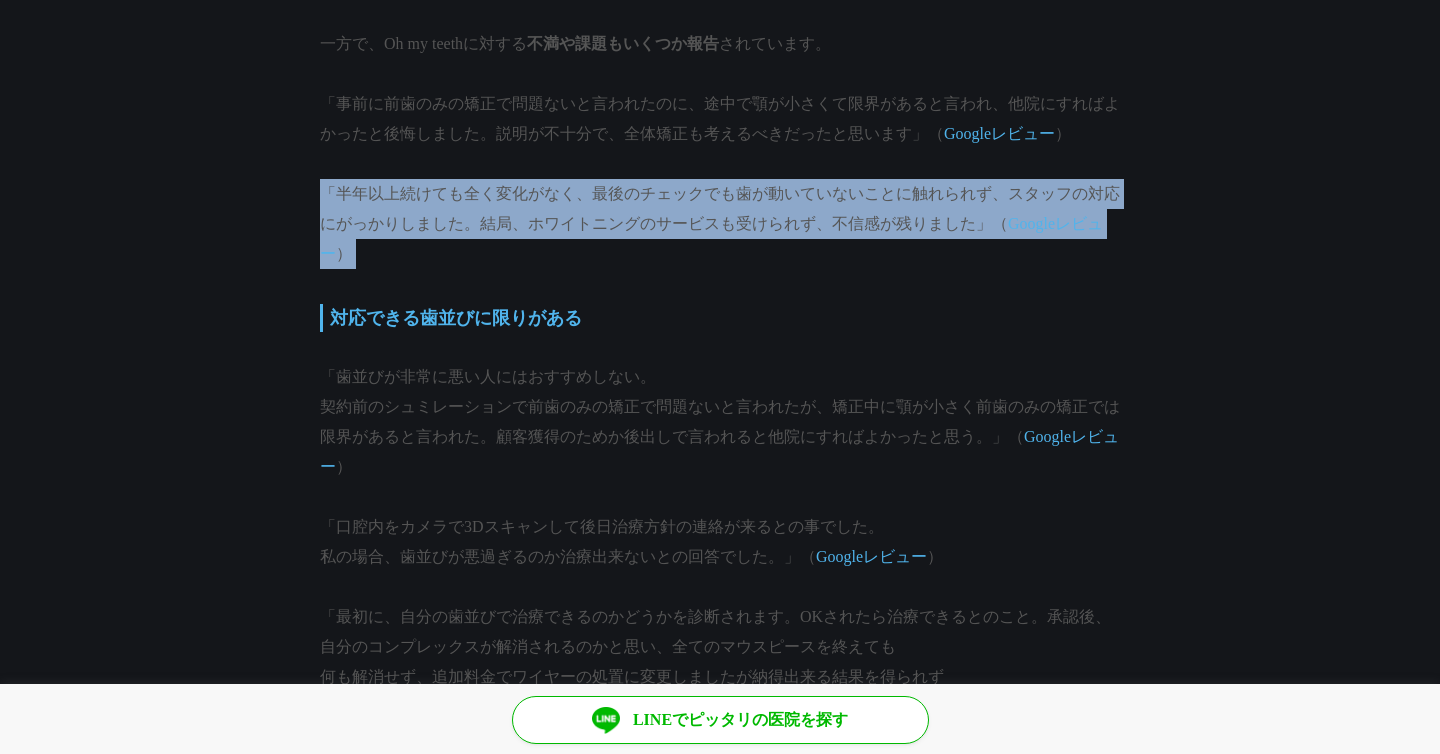 click on "「半年以上続けても全く変化がなく、最後のチェックでも歯が動いていないことに触れられず、スタッフの対応にがっかりしました。結局、ホワイトニングのサービスも受けられず、不信感が残りました」（ Googleレビュー ）" at bounding box center [720, 224] 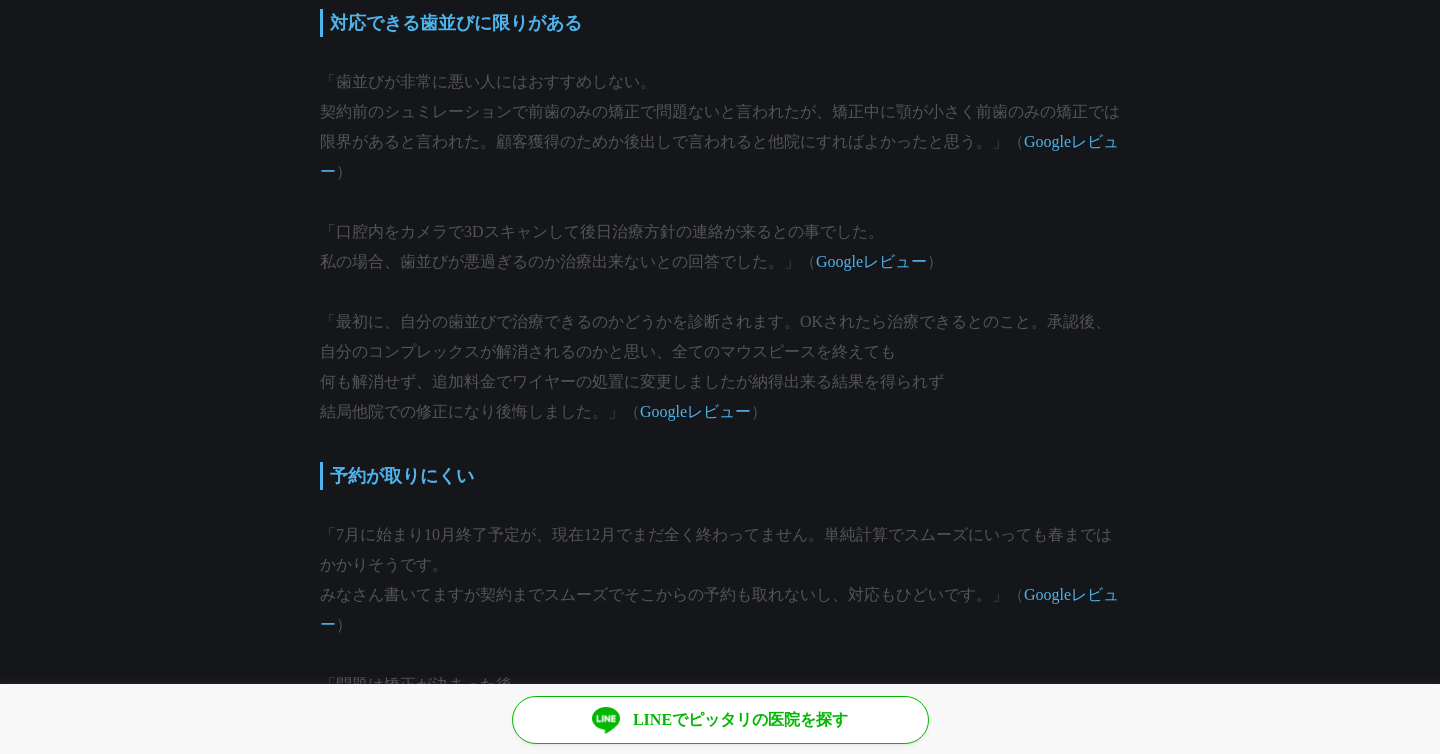 scroll, scrollTop: 4008, scrollLeft: 0, axis: vertical 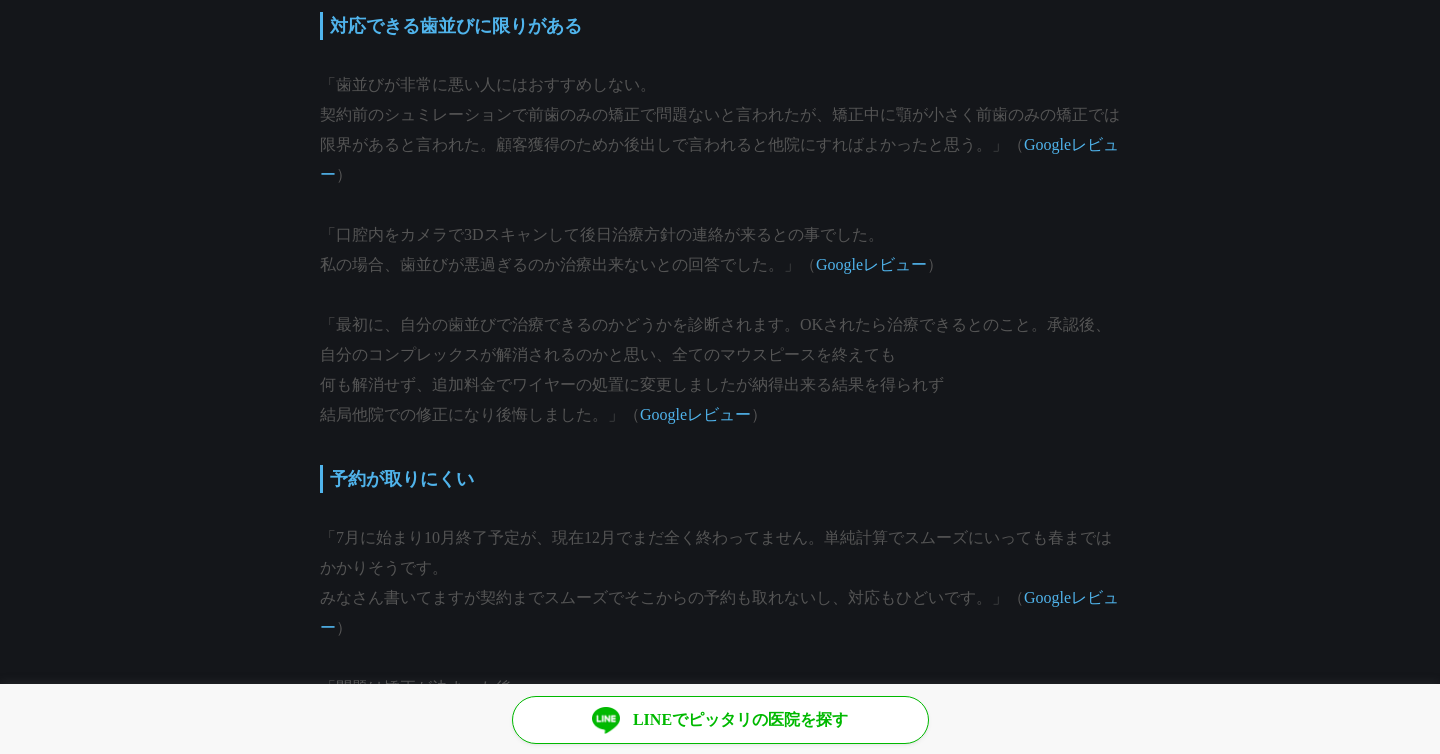 click on "「口腔内をカメラで3Dスキャンして後日治療方針の連絡が来るとの事でした。
私の場合、歯並びが悪過ぎるのか治療出来ないとの回答でした。」（ Googleレビュー ）" at bounding box center [720, 250] 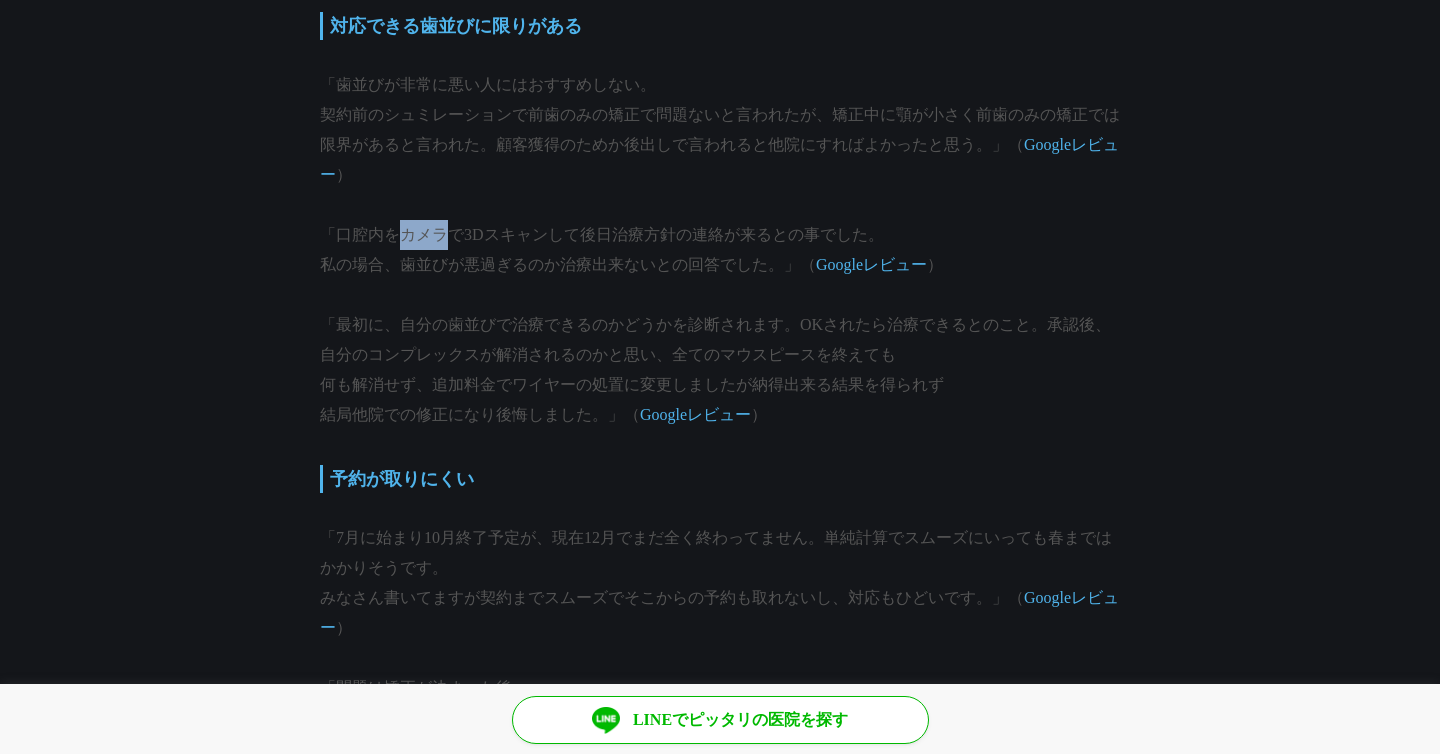 click on "「口腔内をカメラで3Dスキャンして後日治療方針の連絡が来るとの事でした。
私の場合、歯並びが悪過ぎるのか治療出来ないとの回答でした。」（ Googleレビュー ）" at bounding box center (720, 250) 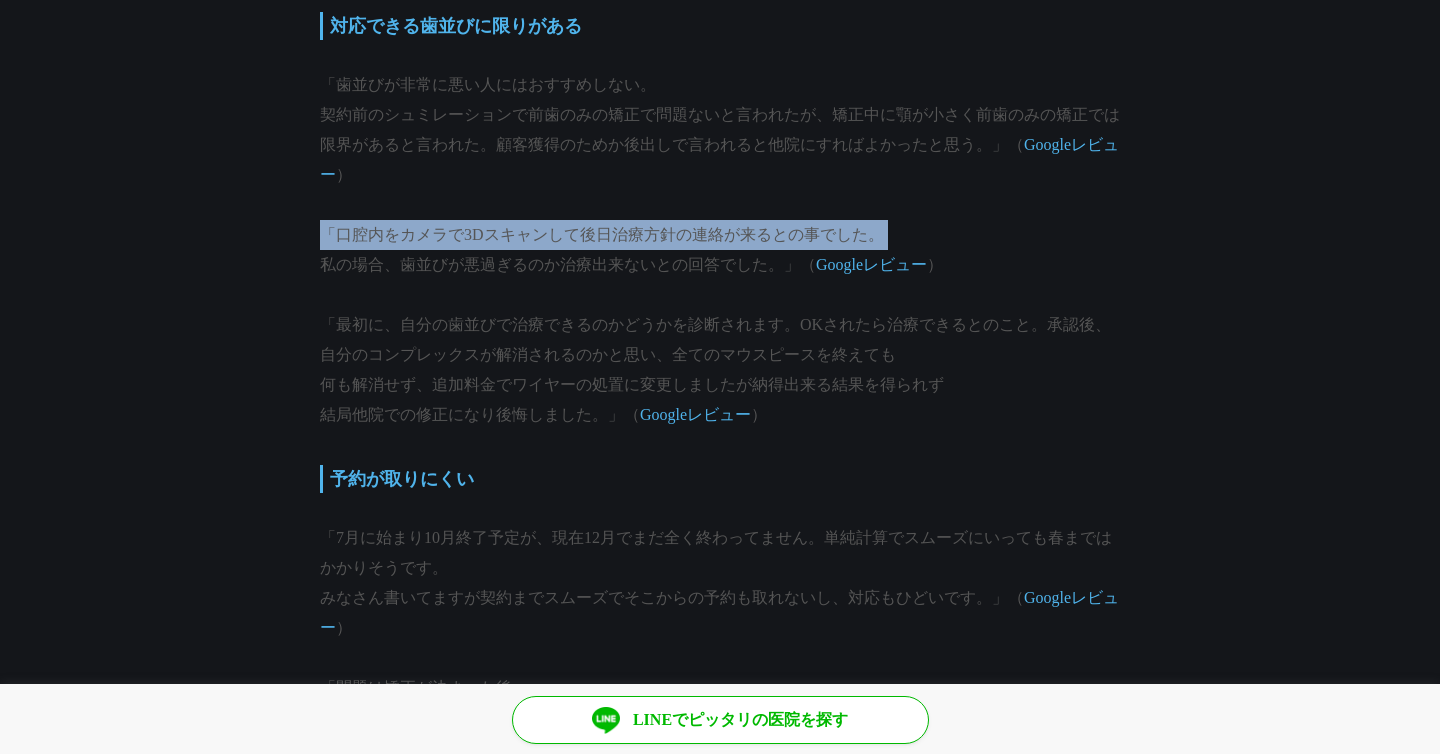 click on "「口腔内をカメラで3Dスキャンして後日治療方針の連絡が来るとの事でした。
私の場合、歯並びが悪過ぎるのか治療出来ないとの回答でした。」（ Googleレビュー ）" at bounding box center (720, 250) 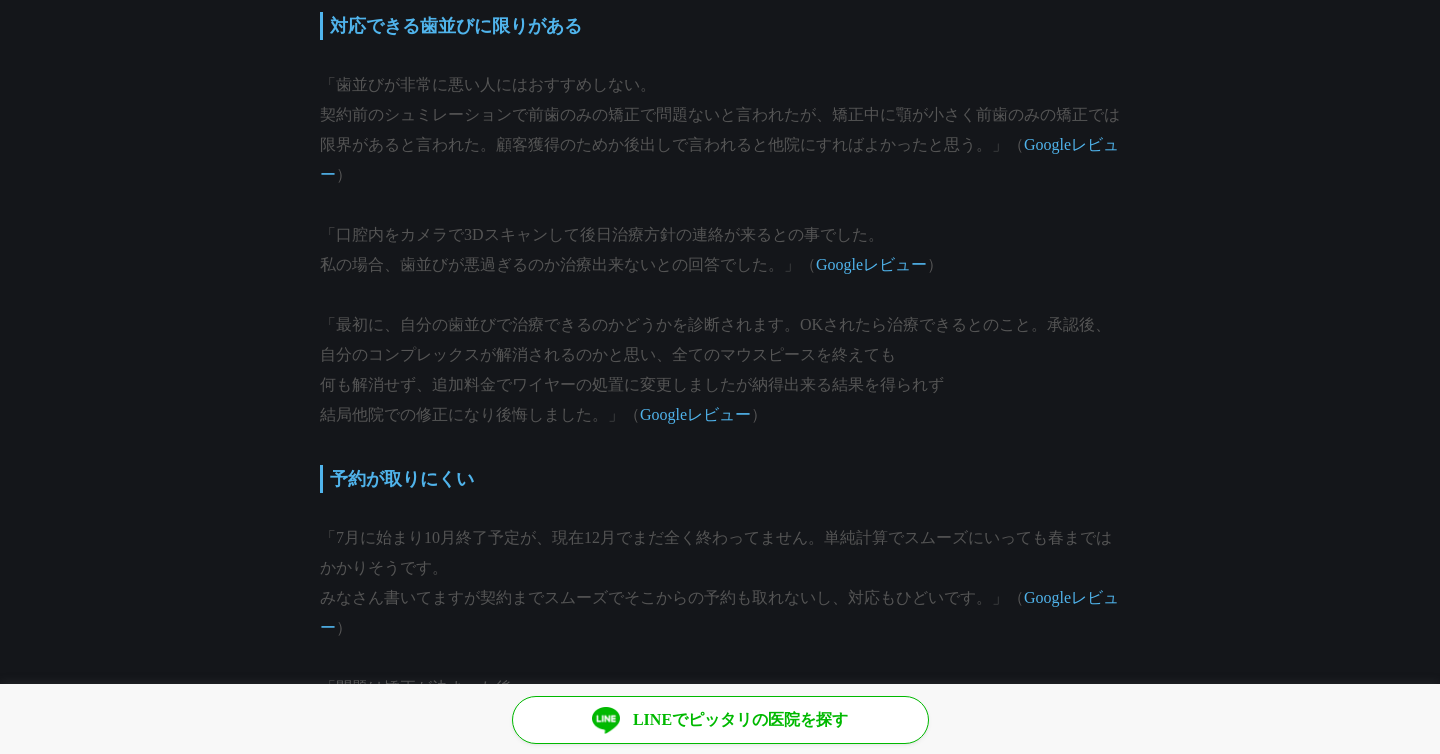 click on "「口腔内をカメラで3Dスキャンして後日治療方針の連絡が来るとの事でした。
私の場合、歯並びが悪過ぎるのか治療出来ないとの回答でした。」（ Googleレビュー ）" at bounding box center [720, 250] 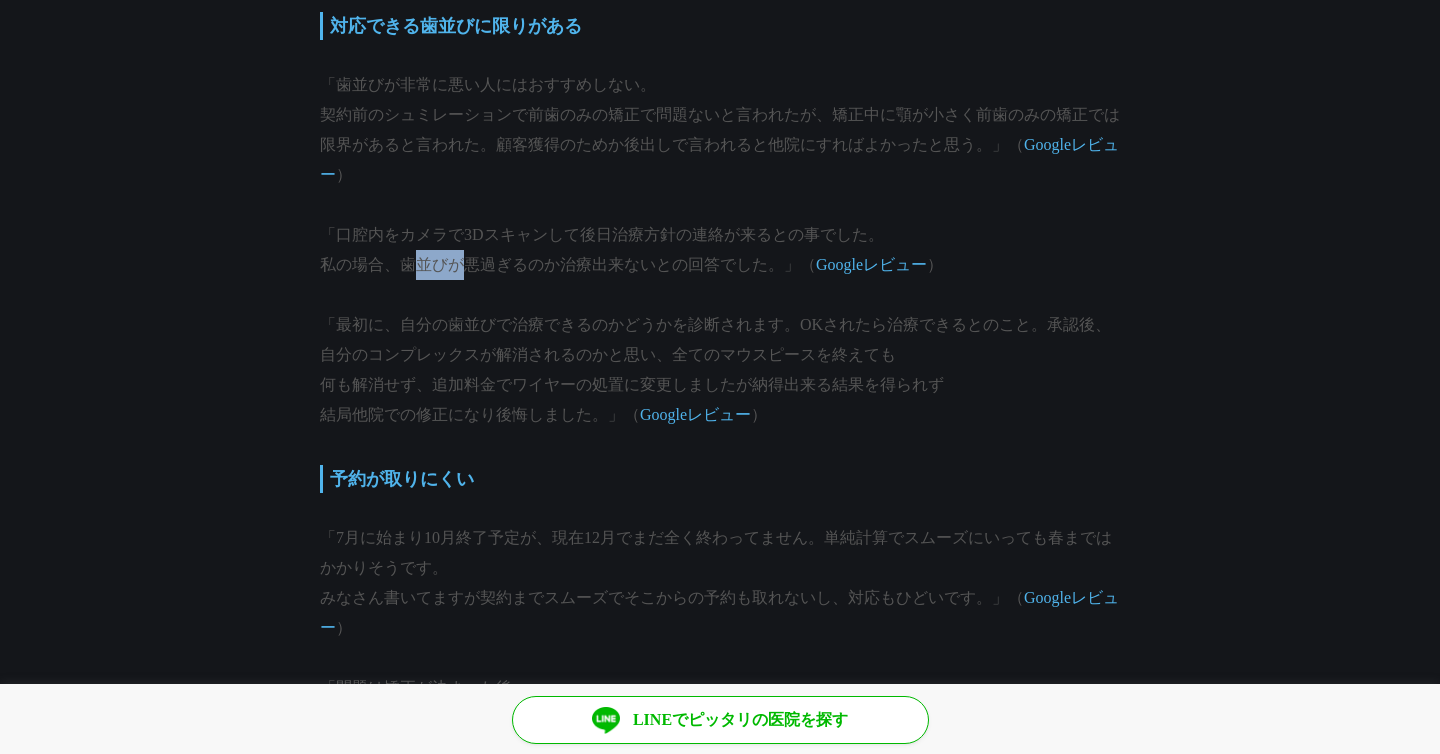 click on "「口腔内をカメラで3Dスキャンして後日治療方針の連絡が来るとの事でした。
私の場合、歯並びが悪過ぎるのか治療出来ないとの回答でした。」（ Googleレビュー ）" at bounding box center [720, 250] 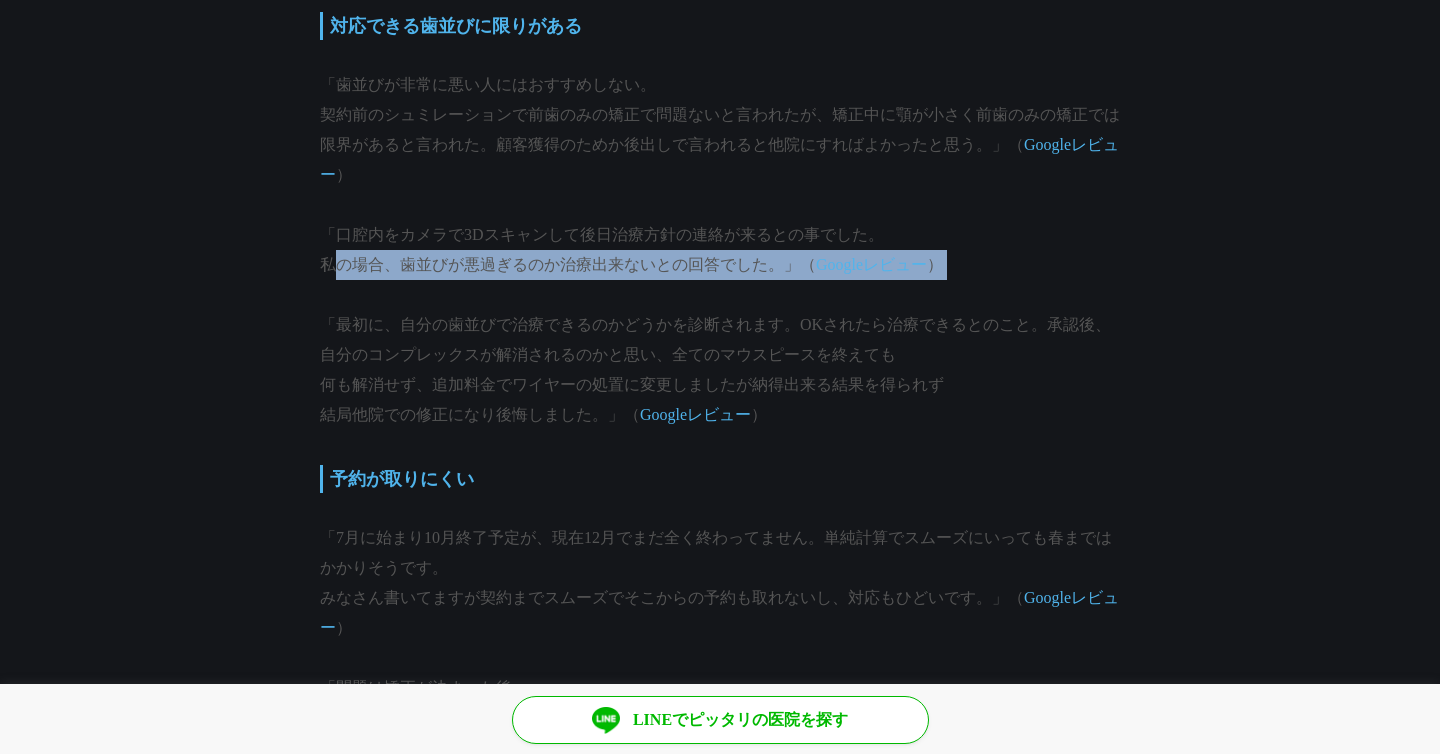 click on "「口腔内をカメラで3Dスキャンして後日治療方針の連絡が来るとの事でした。
私の場合、歯並びが悪過ぎるのか治療出来ないとの回答でした。」（ Googleレビュー ）" at bounding box center [720, 250] 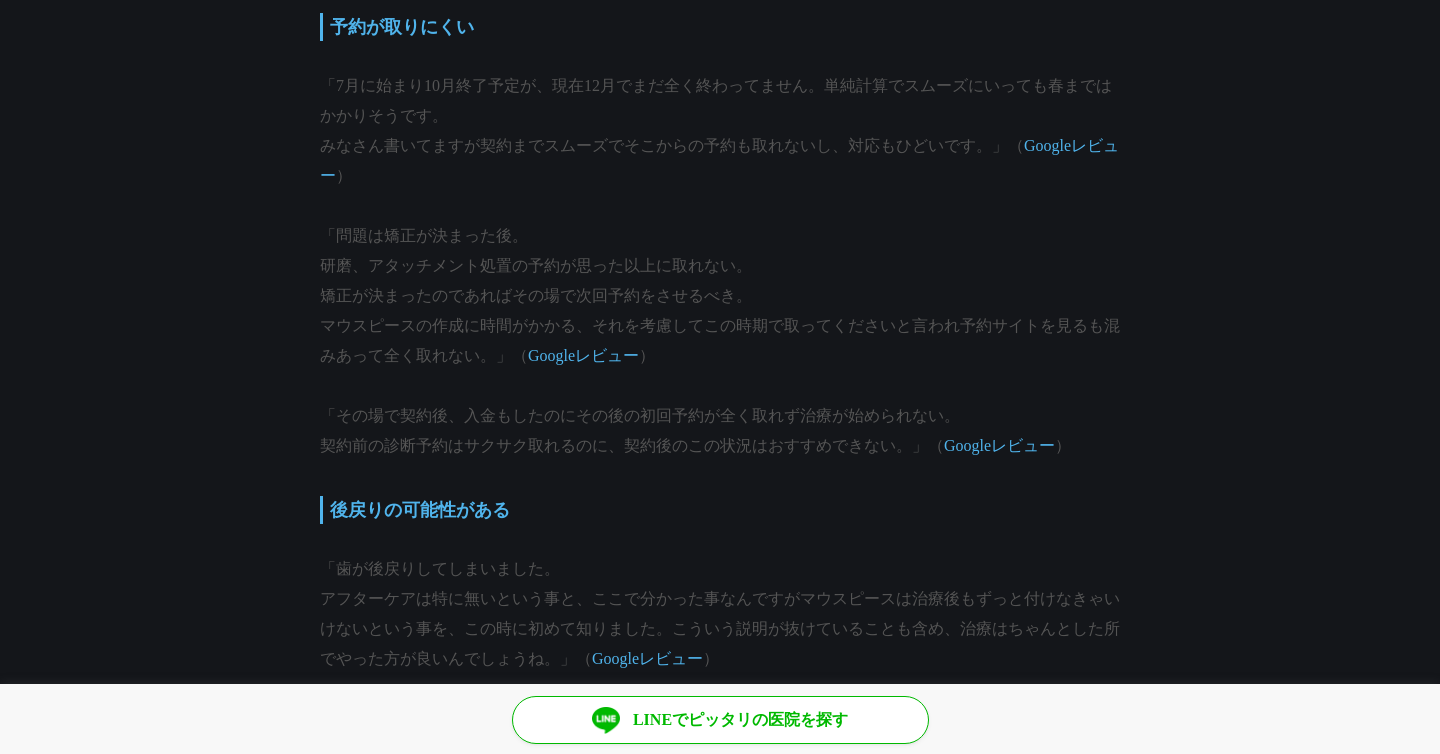 scroll, scrollTop: 4472, scrollLeft: 0, axis: vertical 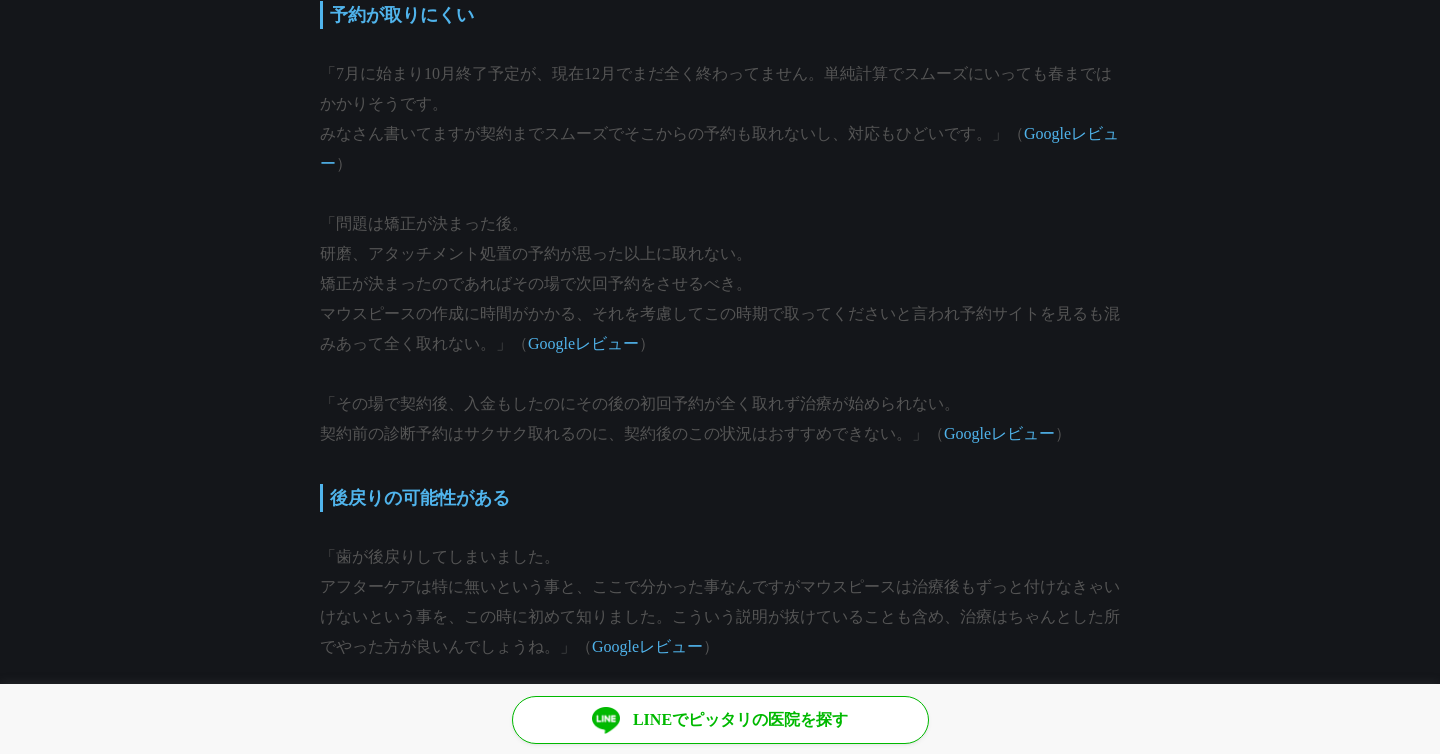 click on "「問題は矯正が決まった後。
研磨、アタッチメント処置の予約が思った以上に取れない。
矯正が決まったのであればその場で次回予約をさせるべき。
マウスピースの作成に時間がかかる、それを考慮してこの時期で取ってくださいと言われ予約サイトを見るも混みあって全く取れない。」（ Googleレビュー ）" at bounding box center [720, 284] 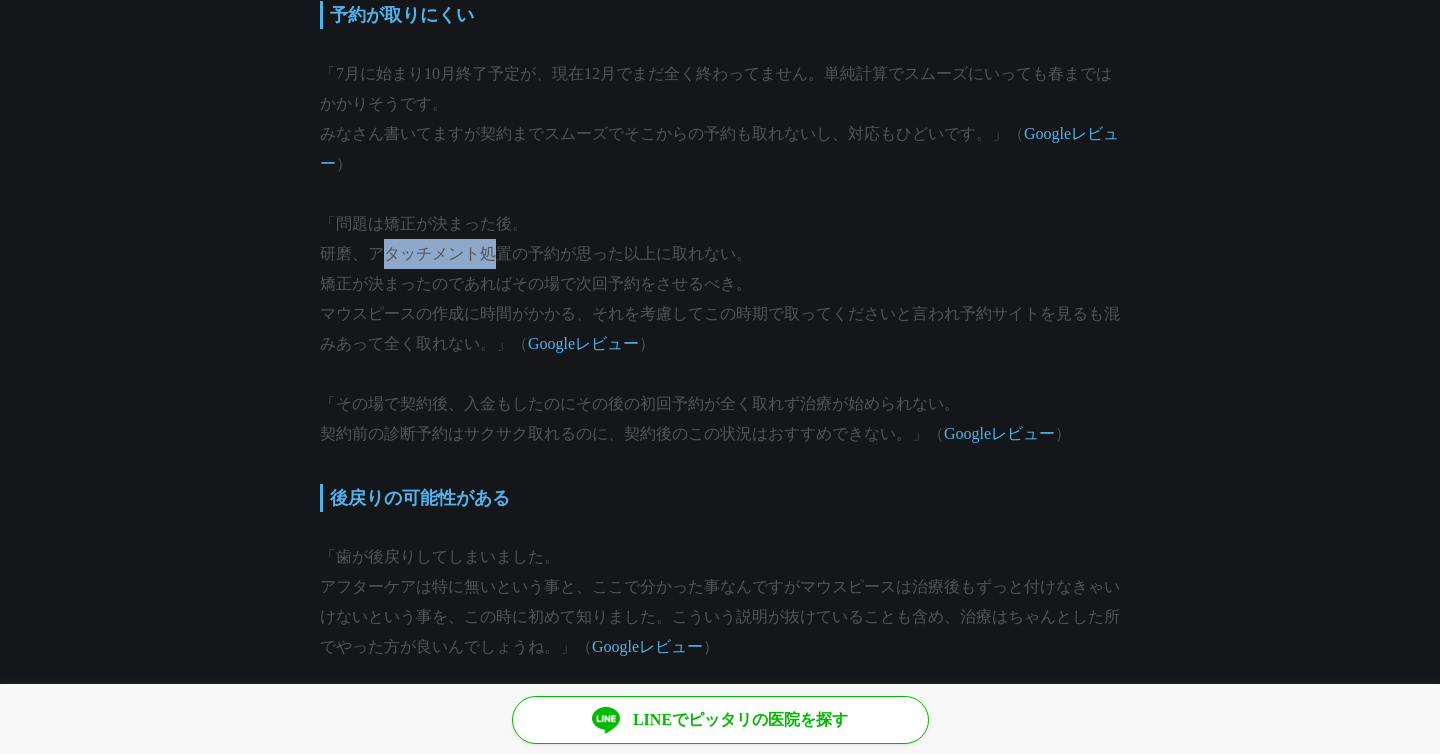 click on "「問題は矯正が決まった後。
研磨、アタッチメント処置の予約が思った以上に取れない。
矯正が決まったのであればその場で次回予約をさせるべき。
マウスピースの作成に時間がかかる、それを考慮してこの時期で取ってくださいと言われ予約サイトを見るも混みあって全く取れない。」（ Googleレビュー ）" at bounding box center (720, 284) 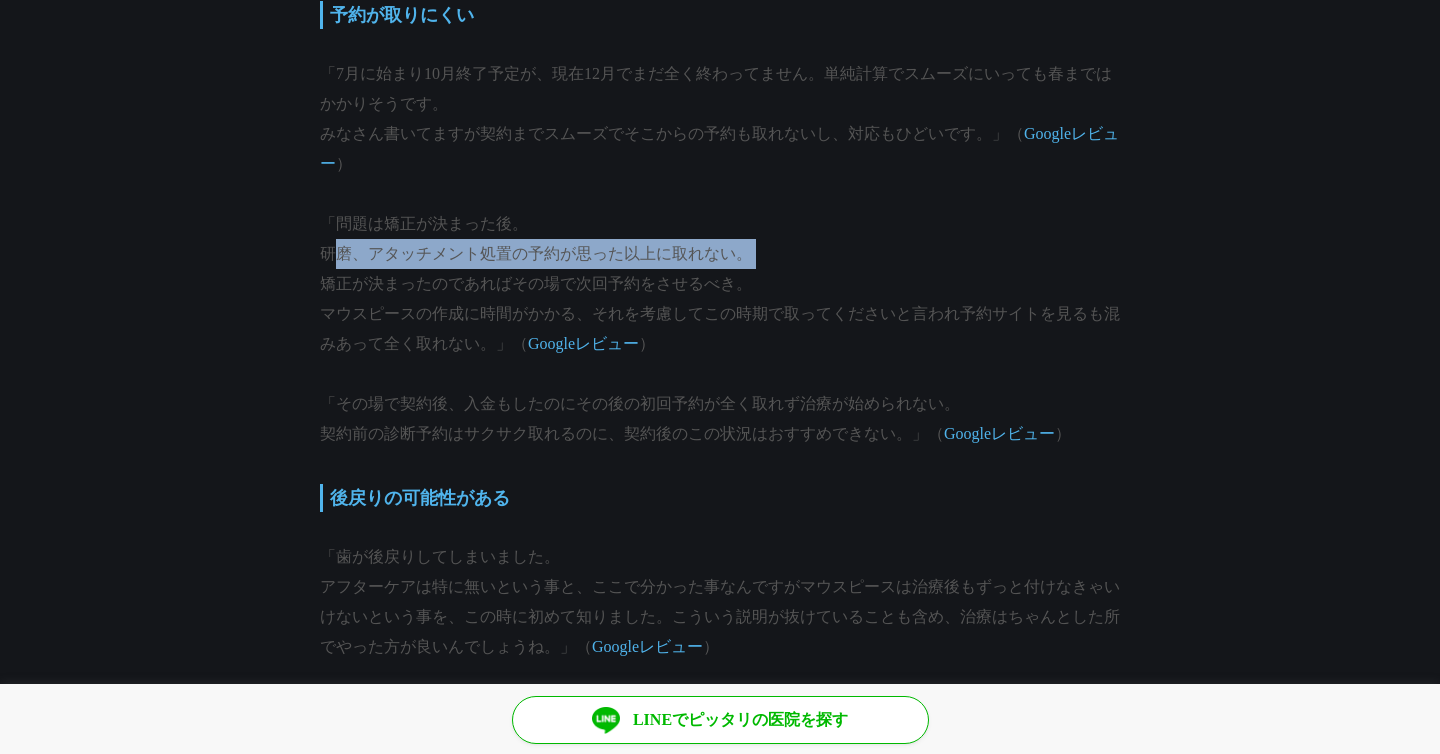 click on "「問題は矯正が決まった後。
研磨、アタッチメント処置の予約が思った以上に取れない。
矯正が決まったのであればその場で次回予約をさせるべき。
マウスピースの作成に時間がかかる、それを考慮してこの時期で取ってくださいと言われ予約サイトを見るも混みあって全く取れない。」（ Googleレビュー ）" at bounding box center (720, 284) 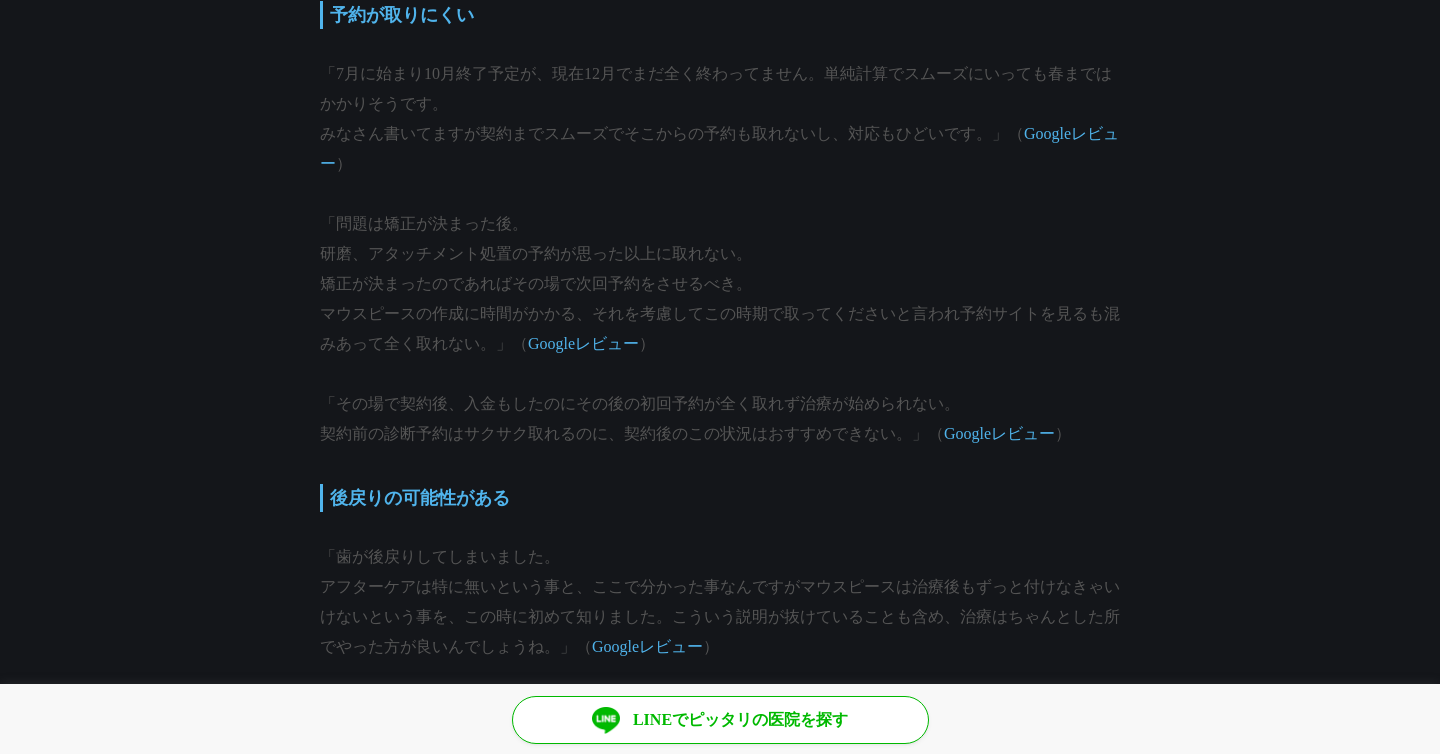 click on "「問題は矯正が決まった後。
研磨、アタッチメント処置の予約が思った以上に取れない。
矯正が決まったのであればその場で次回予約をさせるべき。
マウスピースの作成に時間がかかる、それを考慮してこの時期で取ってくださいと言われ予約サイトを見るも混みあって全く取れない。」（ Googleレビュー ）" at bounding box center (720, 284) 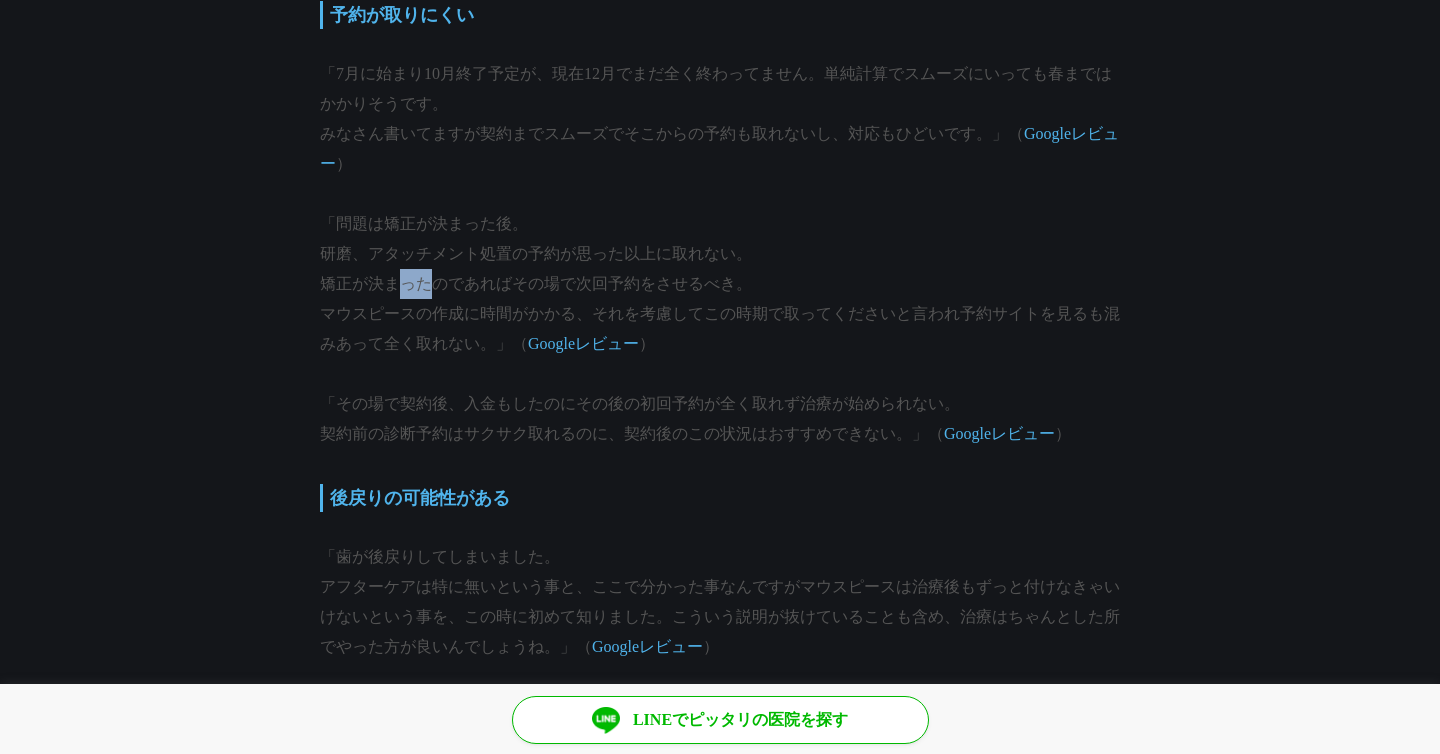 click on "「問題は矯正が決まった後。
研磨、アタッチメント処置の予約が思った以上に取れない。
矯正が決まったのであればその場で次回予約をさせるべき。
マウスピースの作成に時間がかかる、それを考慮してこの時期で取ってくださいと言われ予約サイトを見るも混みあって全く取れない。」（ Googleレビュー ）" at bounding box center (720, 284) 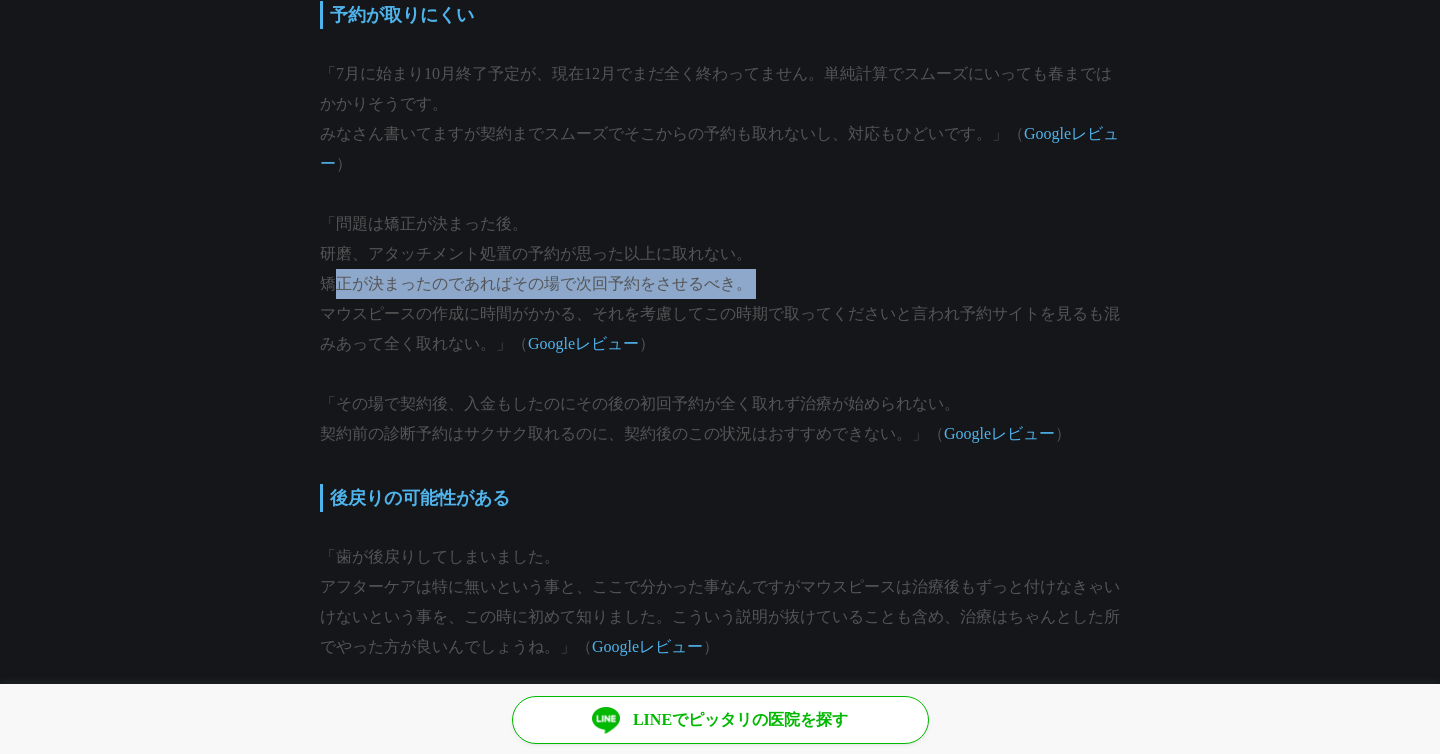 click on "「問題は矯正が決まった後。
研磨、アタッチメント処置の予約が思った以上に取れない。
矯正が決まったのであればその場で次回予約をさせるべき。
マウスピースの作成に時間がかかる、それを考慮してこの時期で取ってくださいと言われ予約サイトを見るも混みあって全く取れない。」（ Googleレビュー ）" at bounding box center [720, 284] 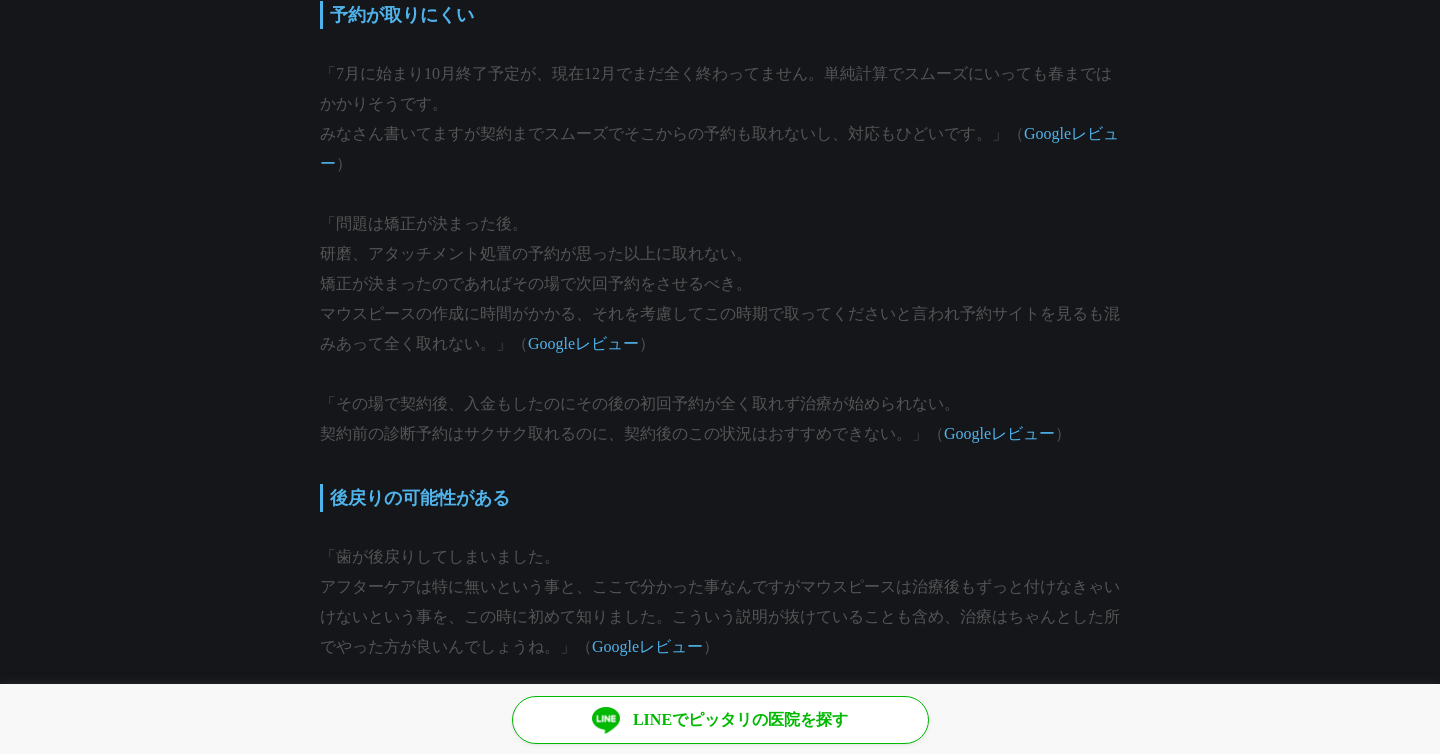 click on "「問題は矯正が決まった後。
研磨、アタッチメント処置の予約が思った以上に取れない。
矯正が決まったのであればその場で次回予約をさせるべき。
マウスピースの作成に時間がかかる、それを考慮してこの時期で取ってくださいと言われ予約サイトを見るも混みあって全く取れない。」（ Googleレビュー ）" at bounding box center [720, 284] 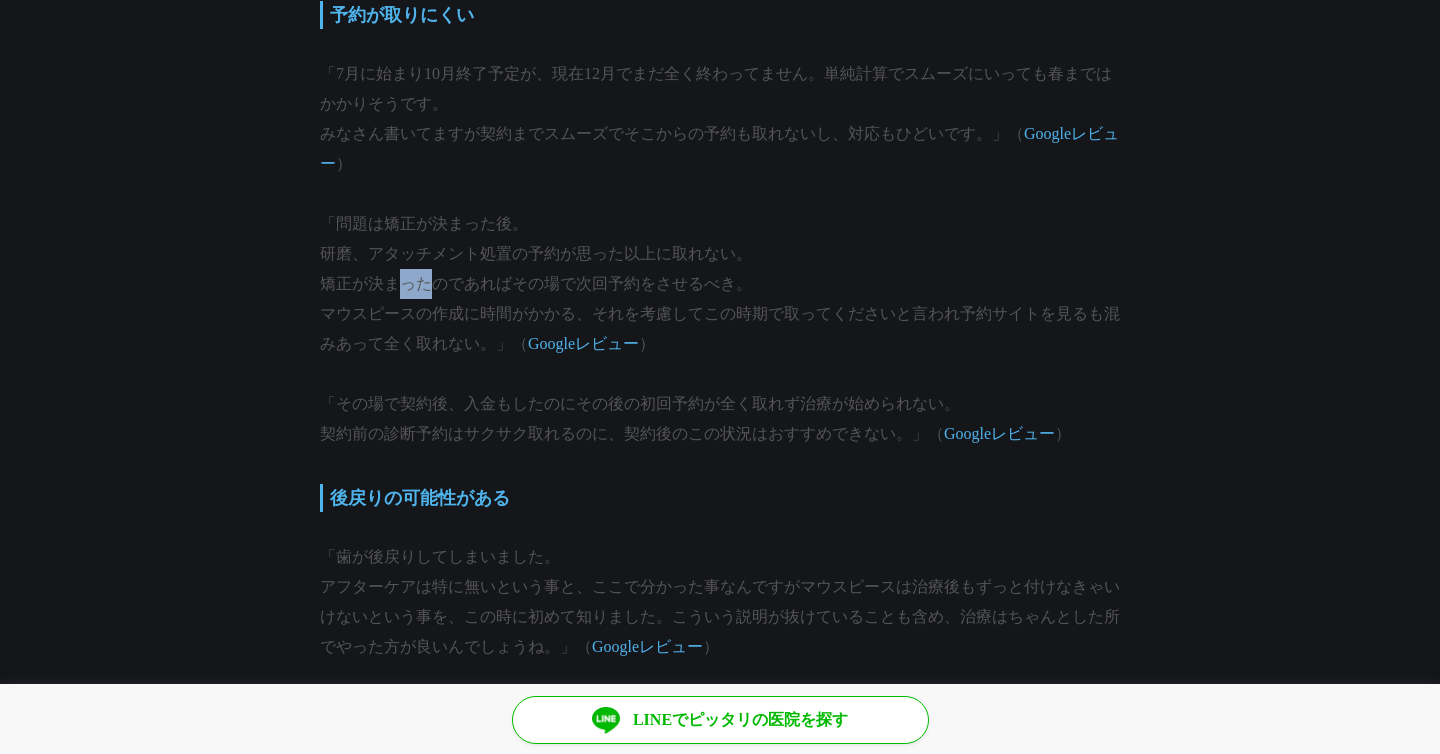 click on "「問題は矯正が決まった後。
研磨、アタッチメント処置の予約が思った以上に取れない。
矯正が決まったのであればその場で次回予約をさせるべき。
マウスピースの作成に時間がかかる、それを考慮してこの時期で取ってくださいと言われ予約サイトを見るも混みあって全く取れない。」（ Googleレビュー ）" at bounding box center [720, 284] 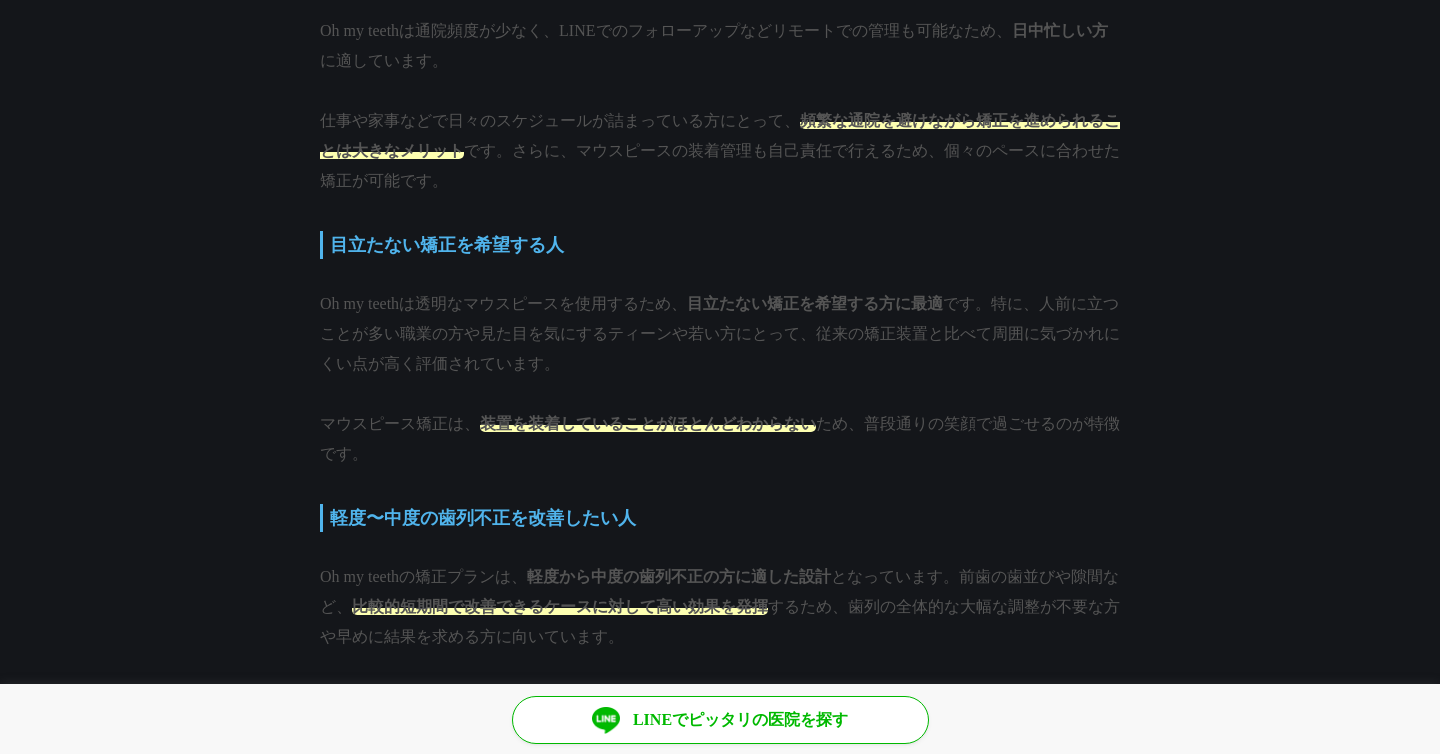 scroll, scrollTop: 8697, scrollLeft: 0, axis: vertical 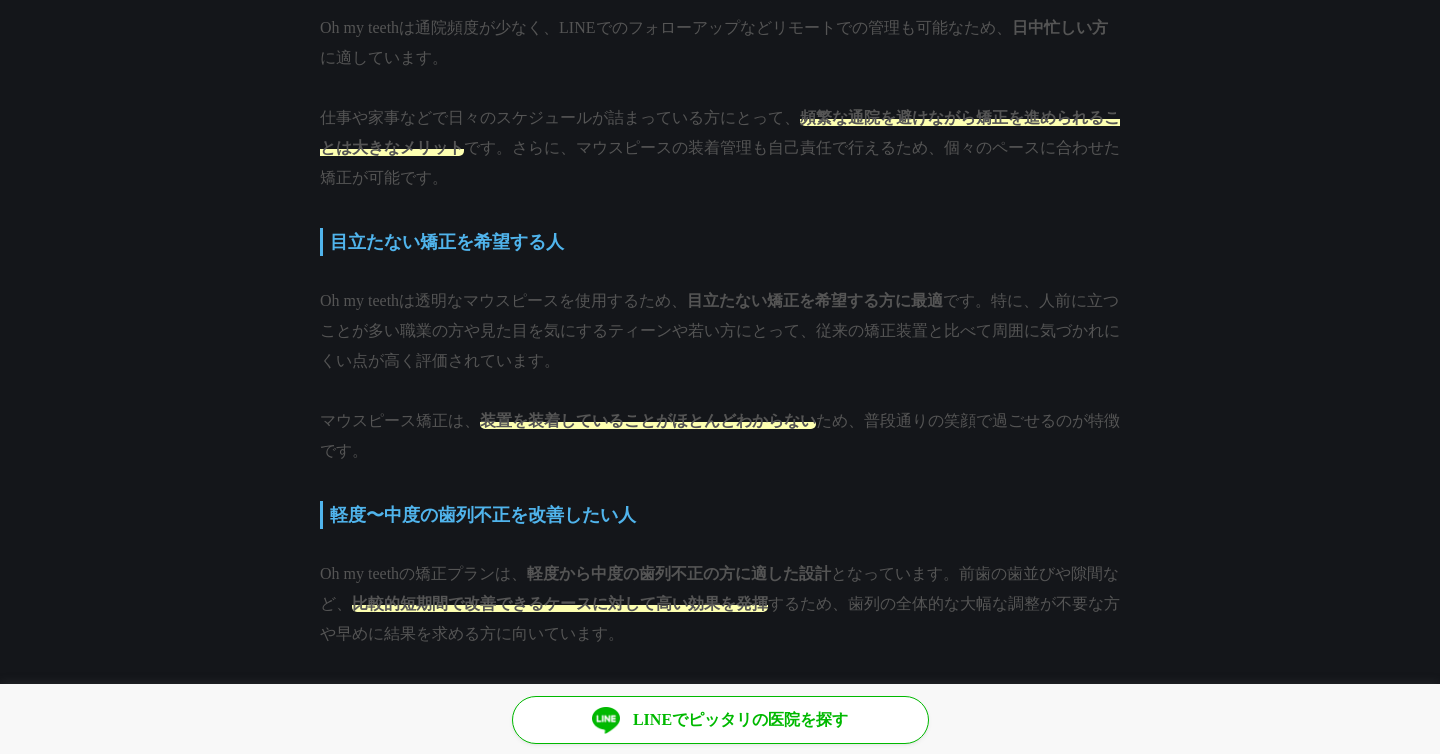 click on "Oh my teethは透明なマウスピースを使用するため、 目立たない矯正を希望する方に最適 です。特に、人前に立つことが多い職業の方や見た目を気にするティーンや若い方にとって、従来の矯正装置と比べて周囲に気づかれにくい点が高く評価されています。" at bounding box center (720, 331) 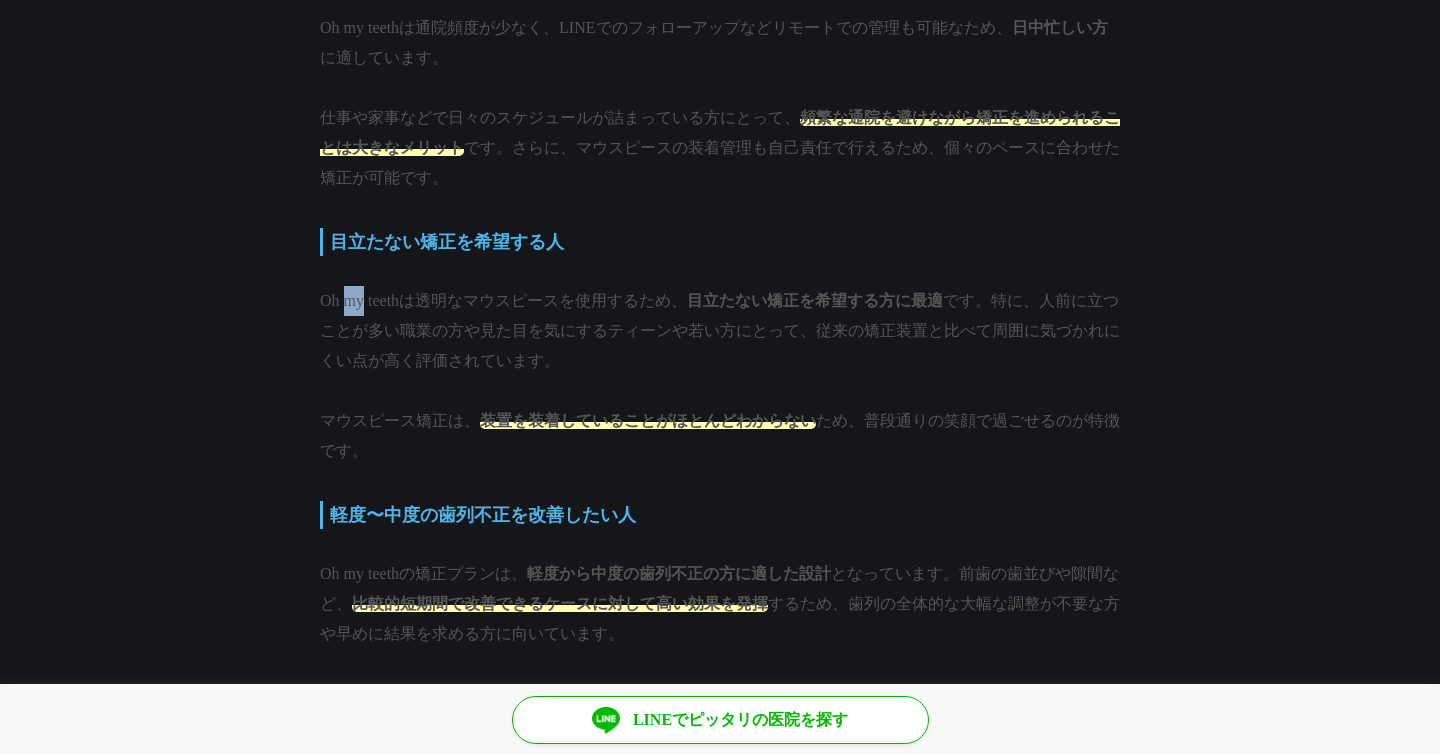 click on "Oh my teethは透明なマウスピースを使用するため、 目立たない矯正を希望する方に最適 です。特に、人前に立つことが多い職業の方や見た目を気にするティーンや若い方にとって、従来の矯正装置と比べて周囲に気づかれにくい点が高く評価されています。" at bounding box center (720, 331) 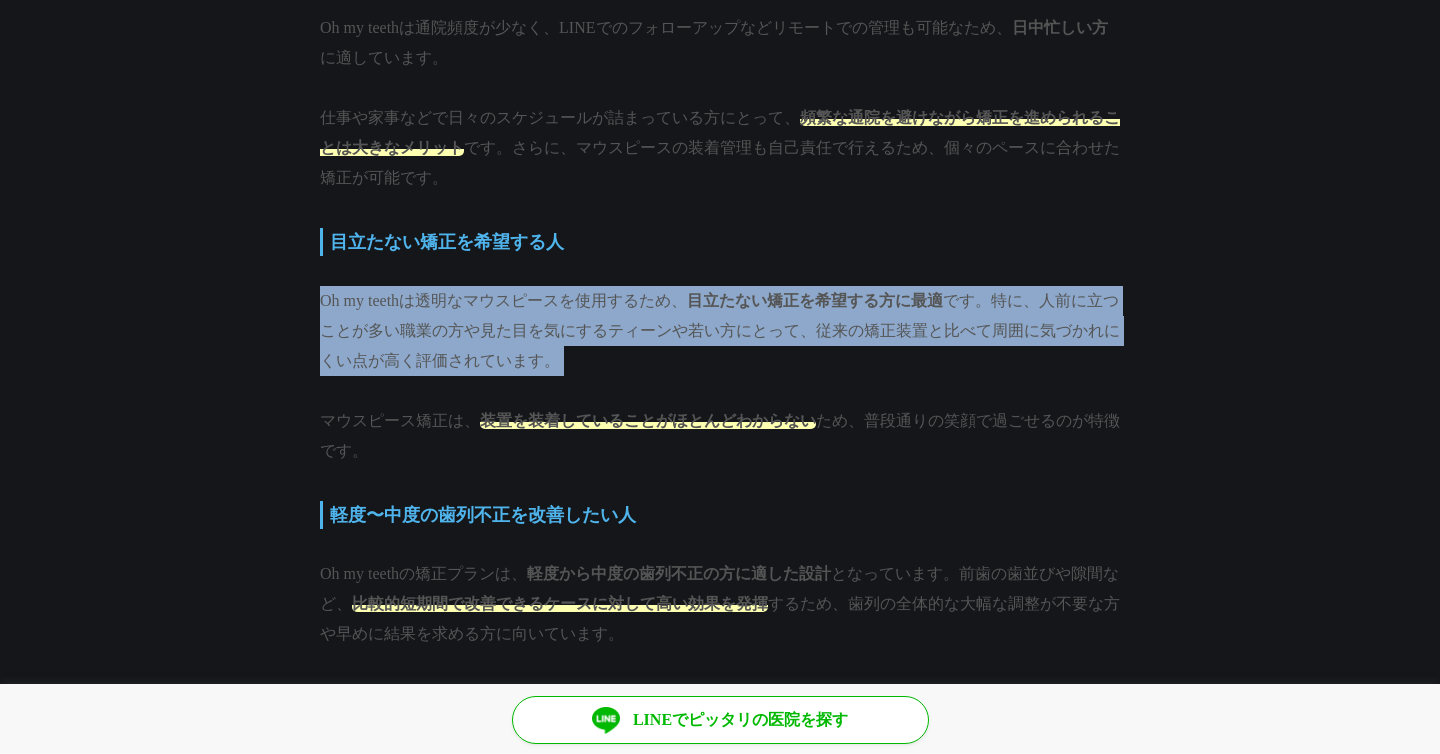 click on "Oh my teethは透明なマウスピースを使用するため、 目立たない矯正を希望する方に最適 です。特に、人前に立つことが多い職業の方や見た目を気にするティーンや若い方にとって、従来の矯正装置と比べて周囲に気づかれにくい点が高く評価されています。" at bounding box center (720, 331) 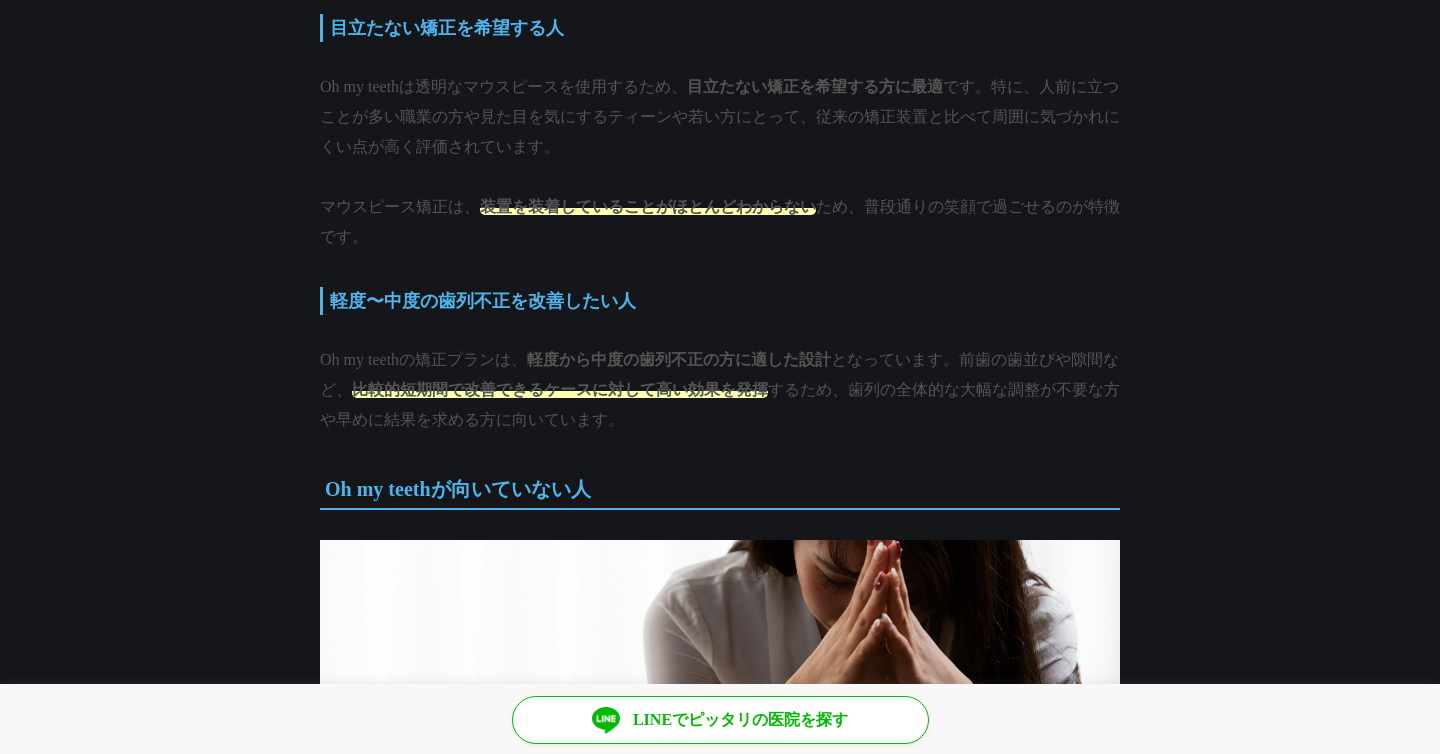 scroll, scrollTop: 8928, scrollLeft: 0, axis: vertical 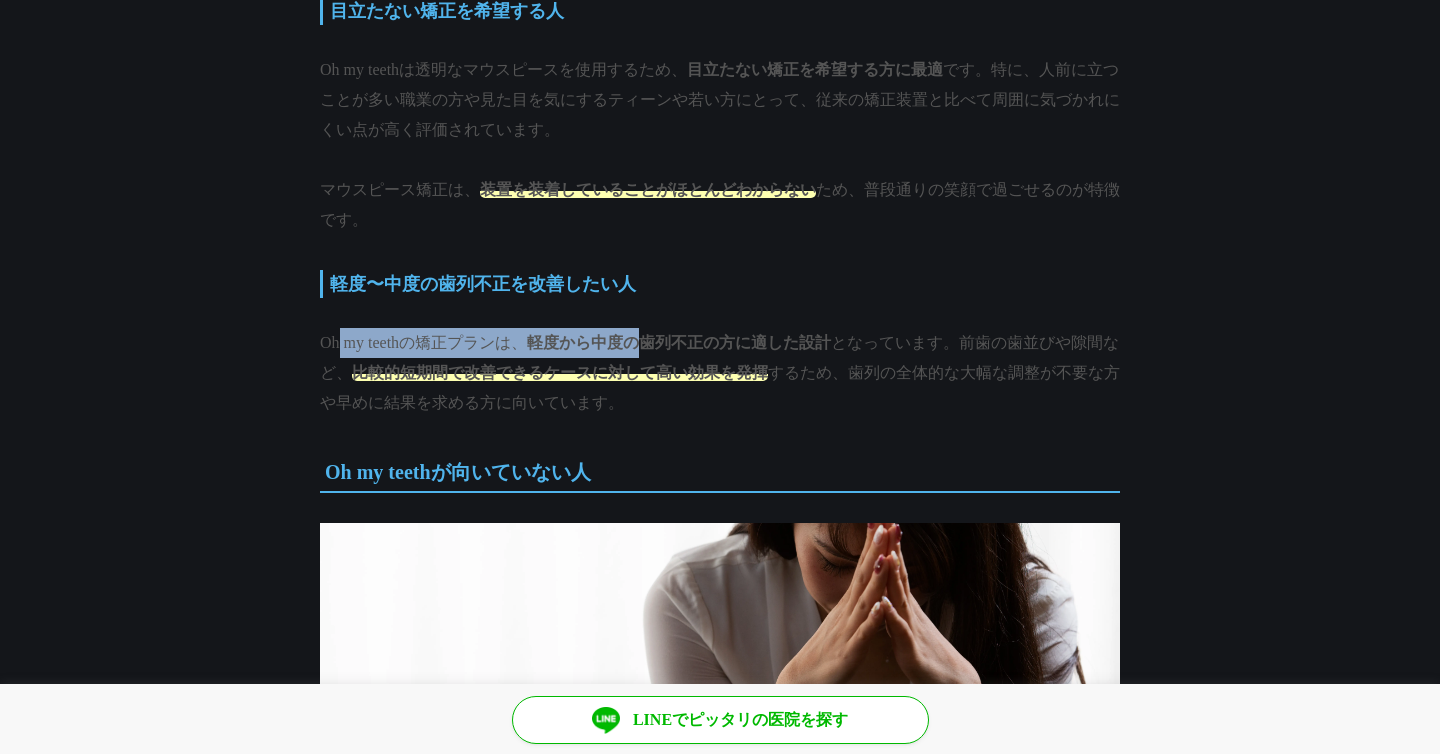 drag, startPoint x: 342, startPoint y: 369, endPoint x: 659, endPoint y: 369, distance: 317 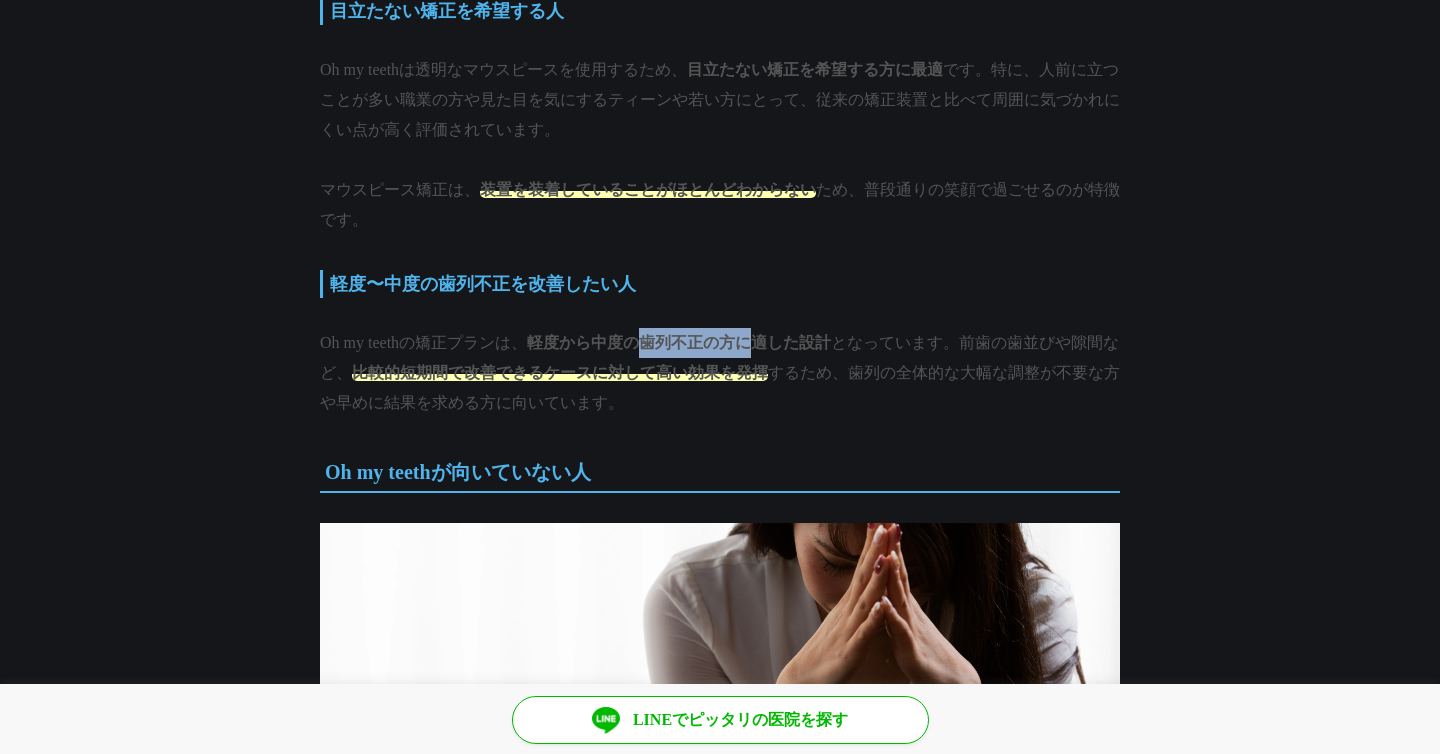 drag, startPoint x: 659, startPoint y: 369, endPoint x: 751, endPoint y: 371, distance: 92.021736 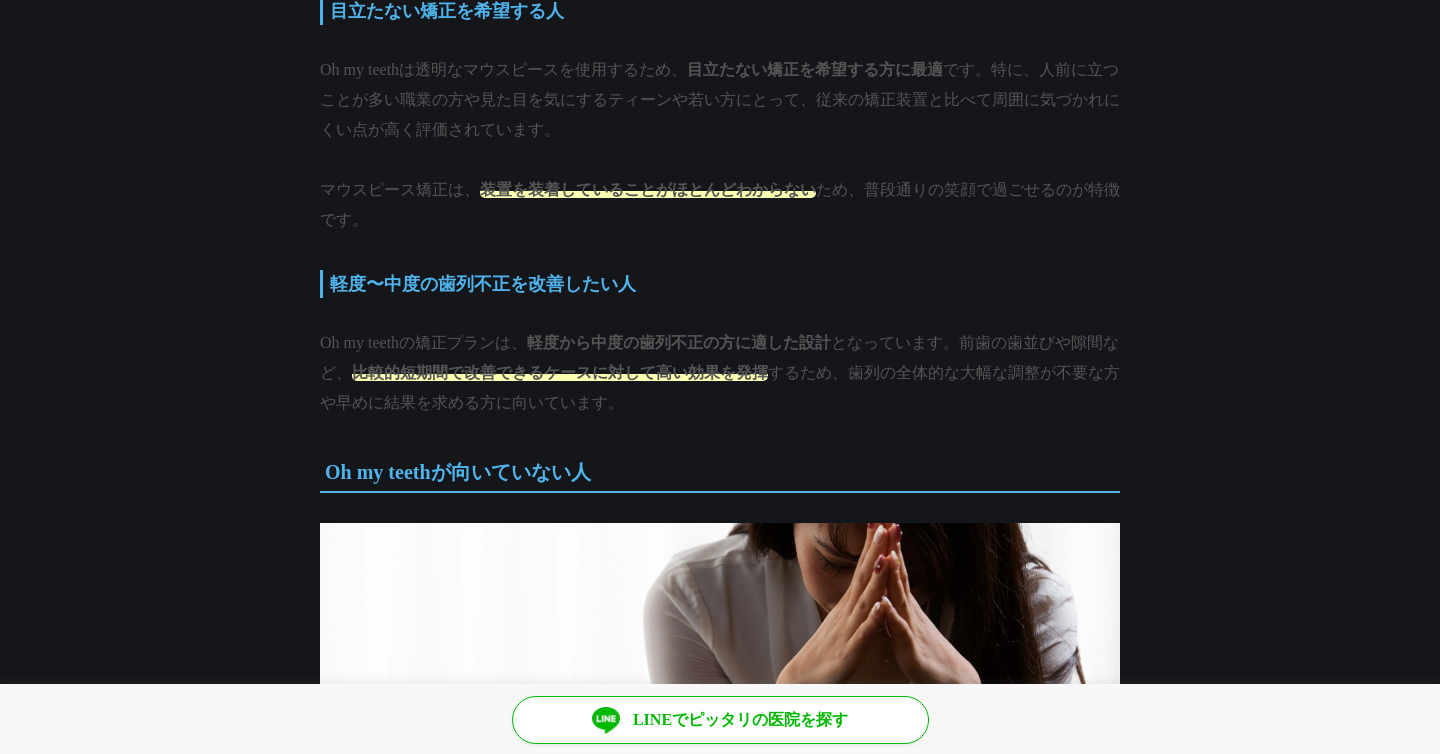 click on "Oh my teethの矯正プランは、 軽度から中度の歯列不正の方に適した設計 となっています。前歯の歯並びや隙間など、 比較的短期間で改善できるケースに対して高い効果を発揮 するため、歯列の全体的な大幅な調整が不要な方や早めに結果を求める方に向いています。" at bounding box center (720, 373) 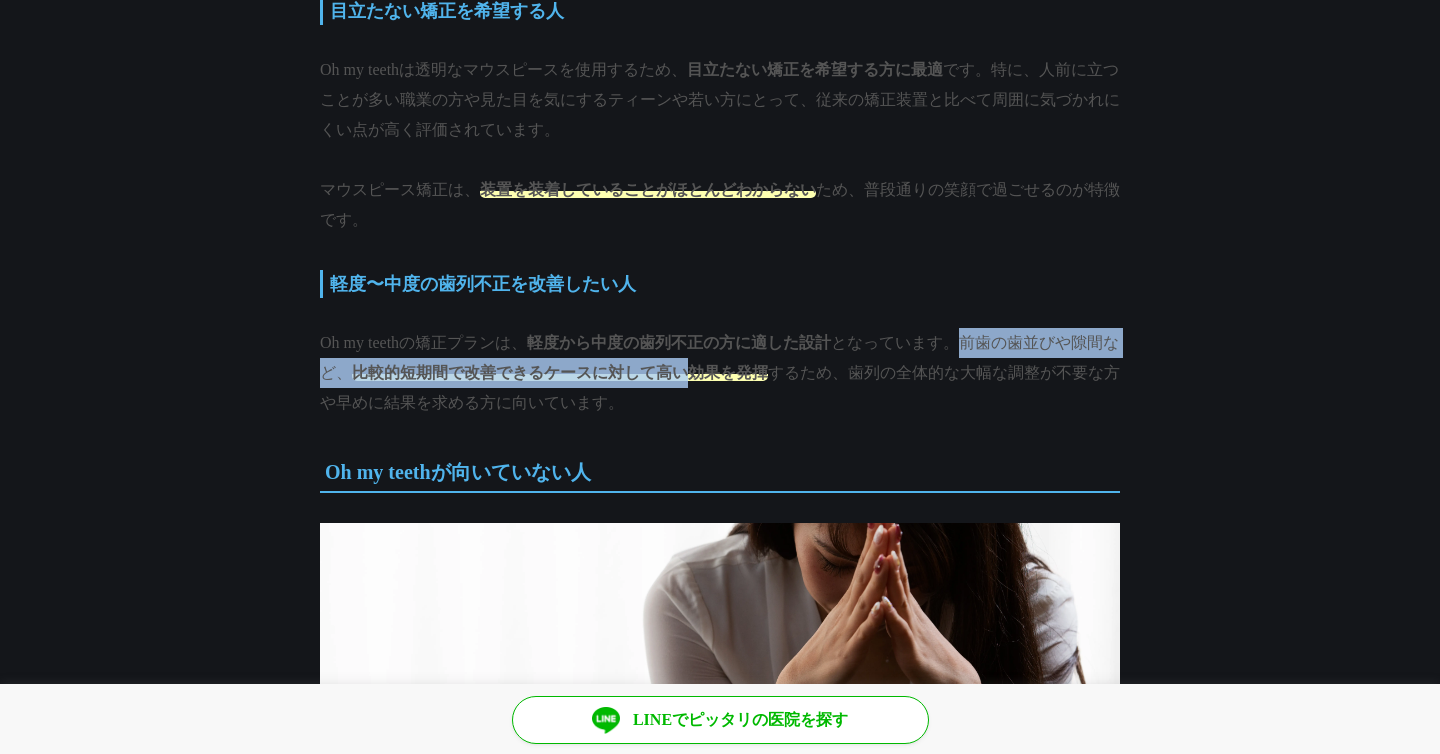drag, startPoint x: 975, startPoint y: 359, endPoint x: 706, endPoint y: 404, distance: 272.73798 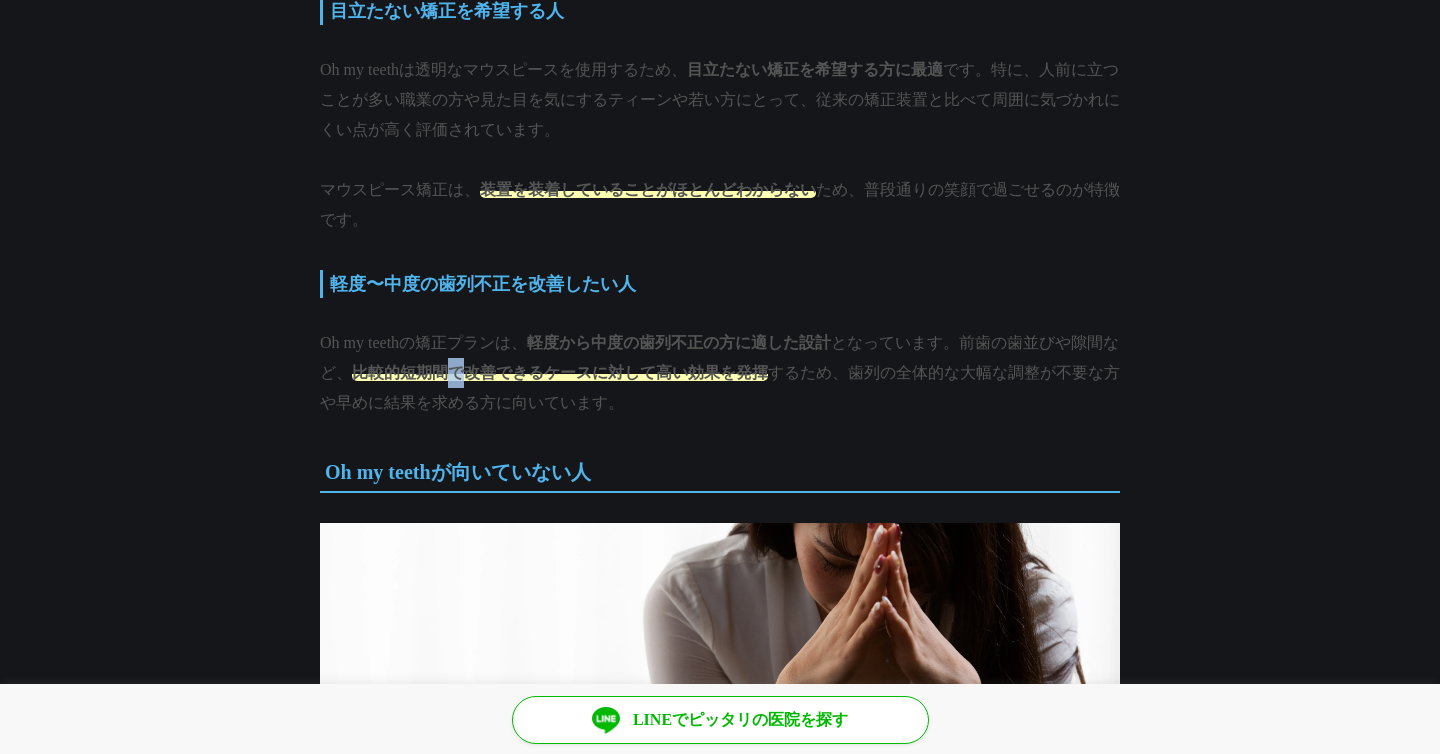click on "Oh my teethの矯正プランは、 軽度から中度の歯列不正の方に適した設計 となっています。前歯の歯並びや隙間など、 比較的短期間で改善できるケースに対して高い効果を発揮 するため、歯列の全体的な大幅な調整が不要な方や早めに結果を求める方に向いています。" at bounding box center (720, 373) 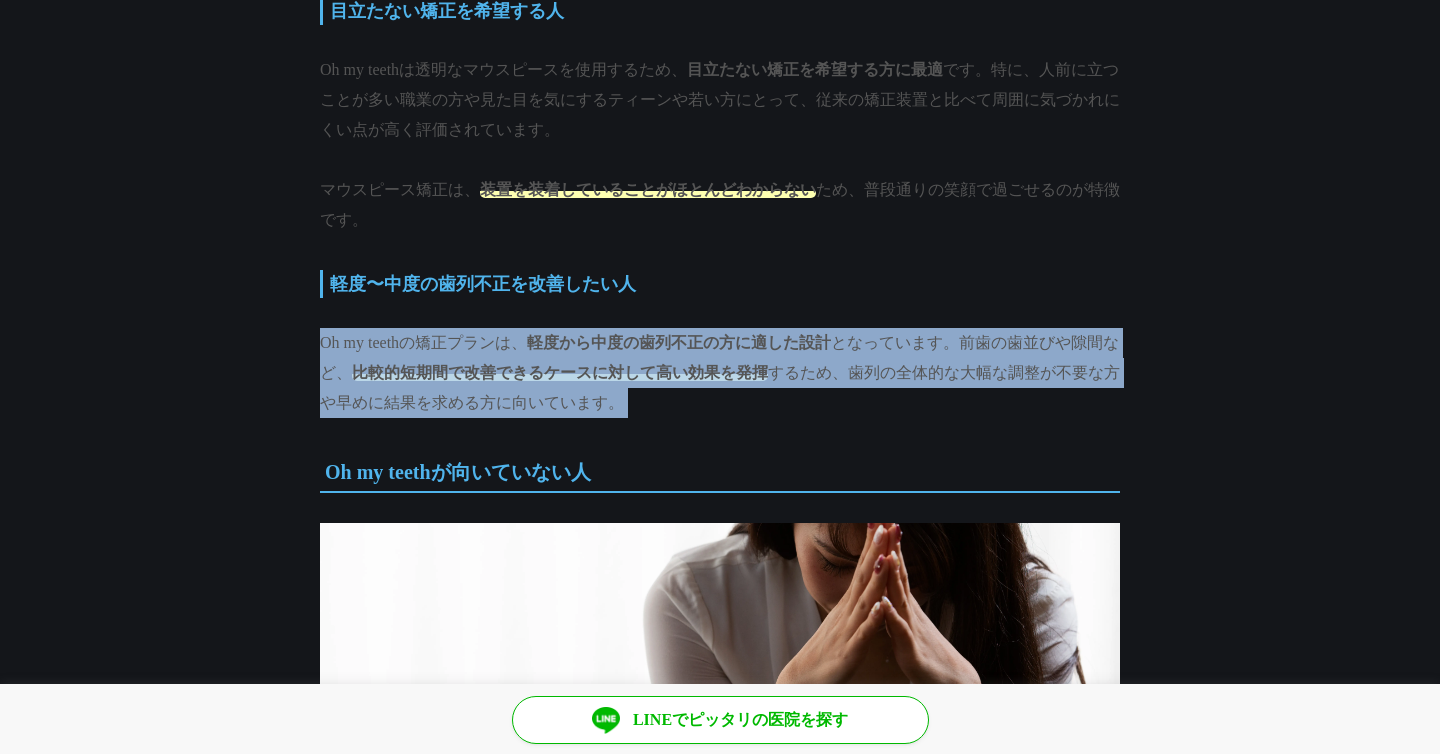 click on "Oh my teethの矯正プランは、 軽度から中度の歯列不正の方に適した設計 となっています。前歯の歯並びや隙間など、 比較的短期間で改善できるケースに対して高い効果を発揮 するため、歯列の全体的な大幅な調整が不要な方や早めに結果を求める方に向いています。" at bounding box center (720, 373) 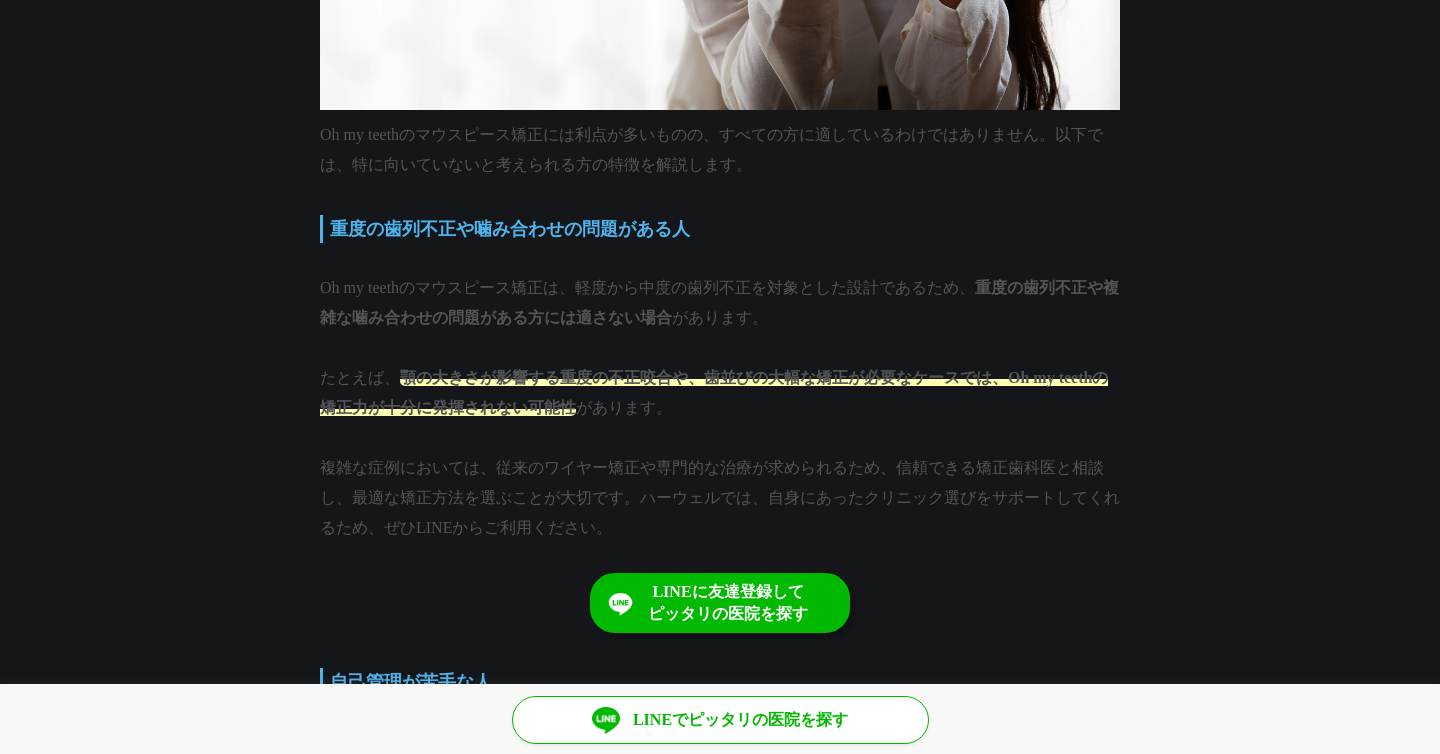 scroll, scrollTop: 9717, scrollLeft: 0, axis: vertical 